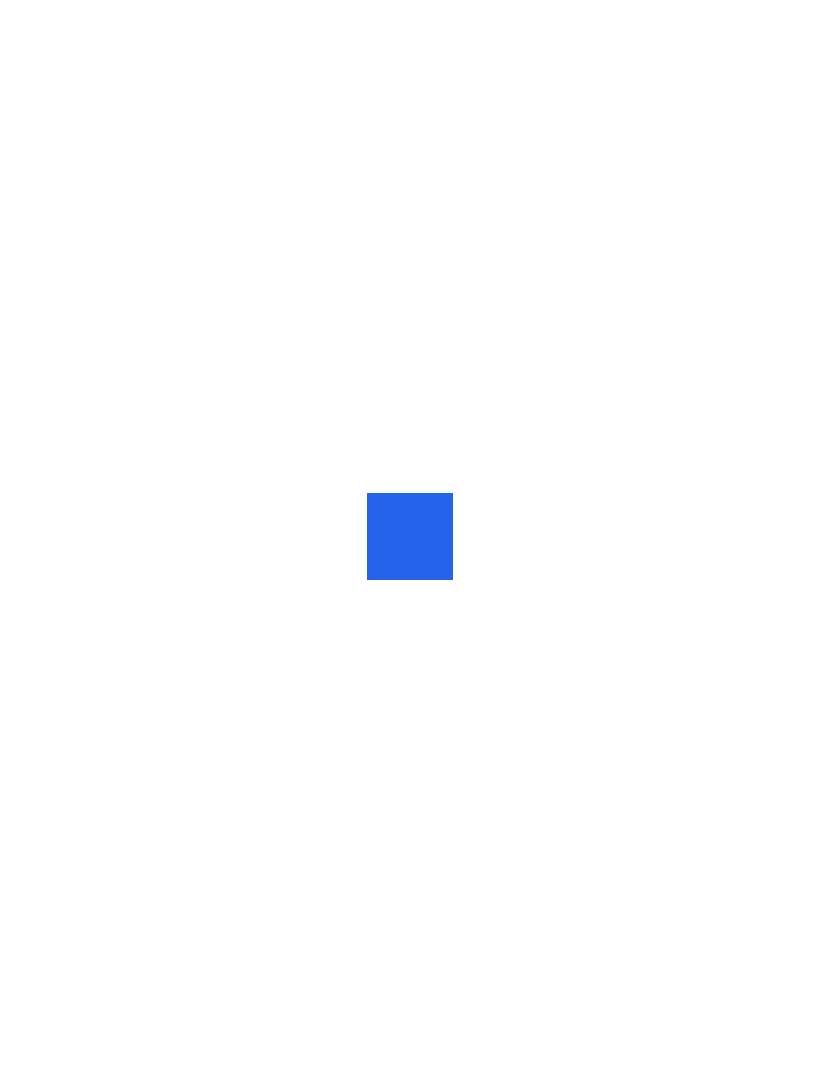 scroll, scrollTop: 0, scrollLeft: 0, axis: both 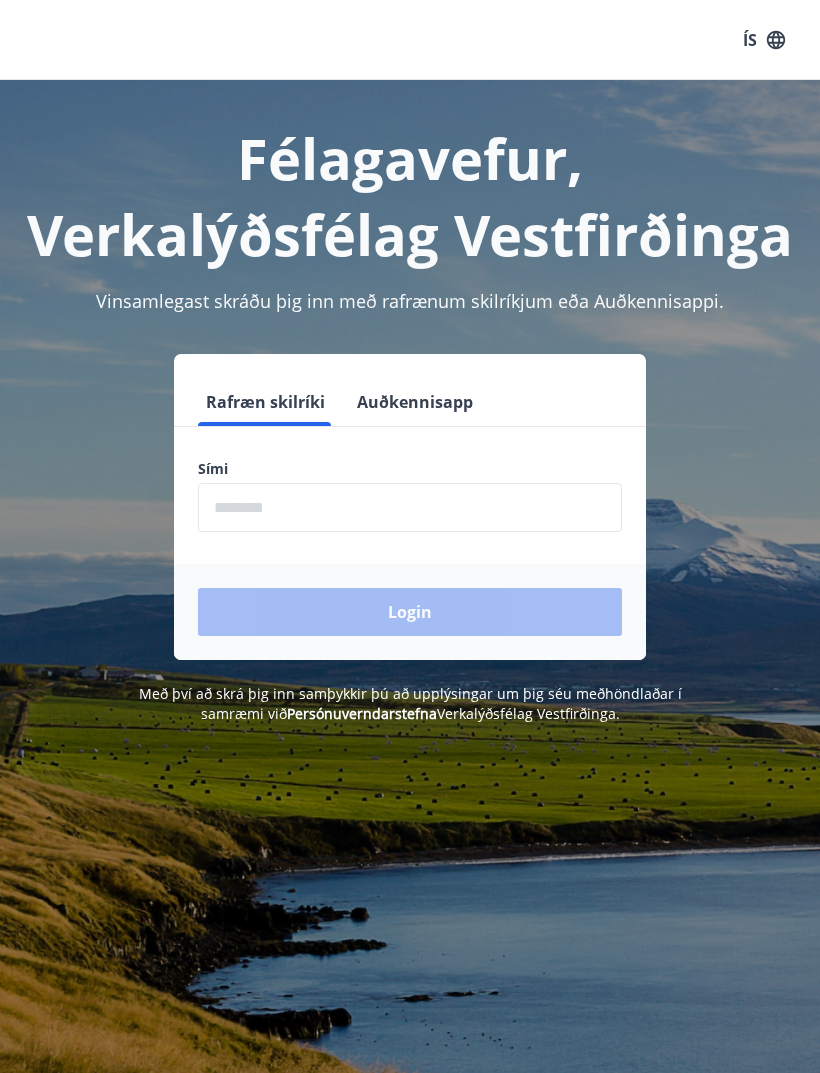 click at bounding box center (410, 507) 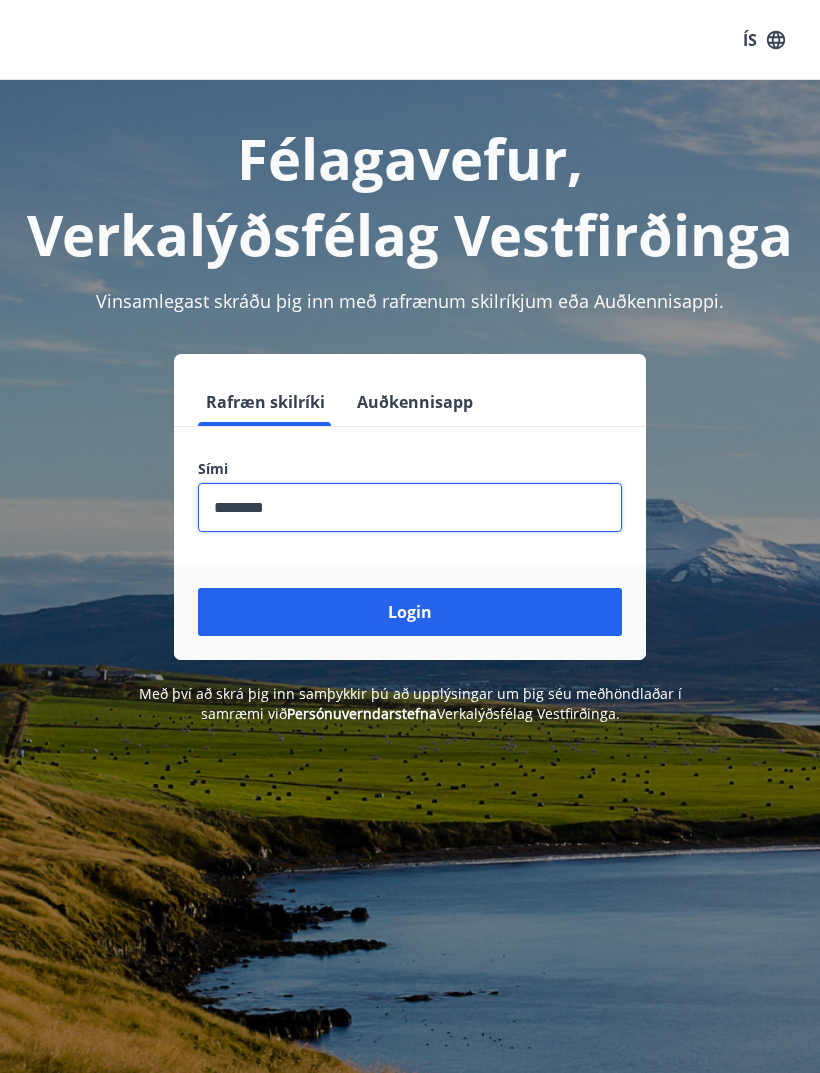type on "********" 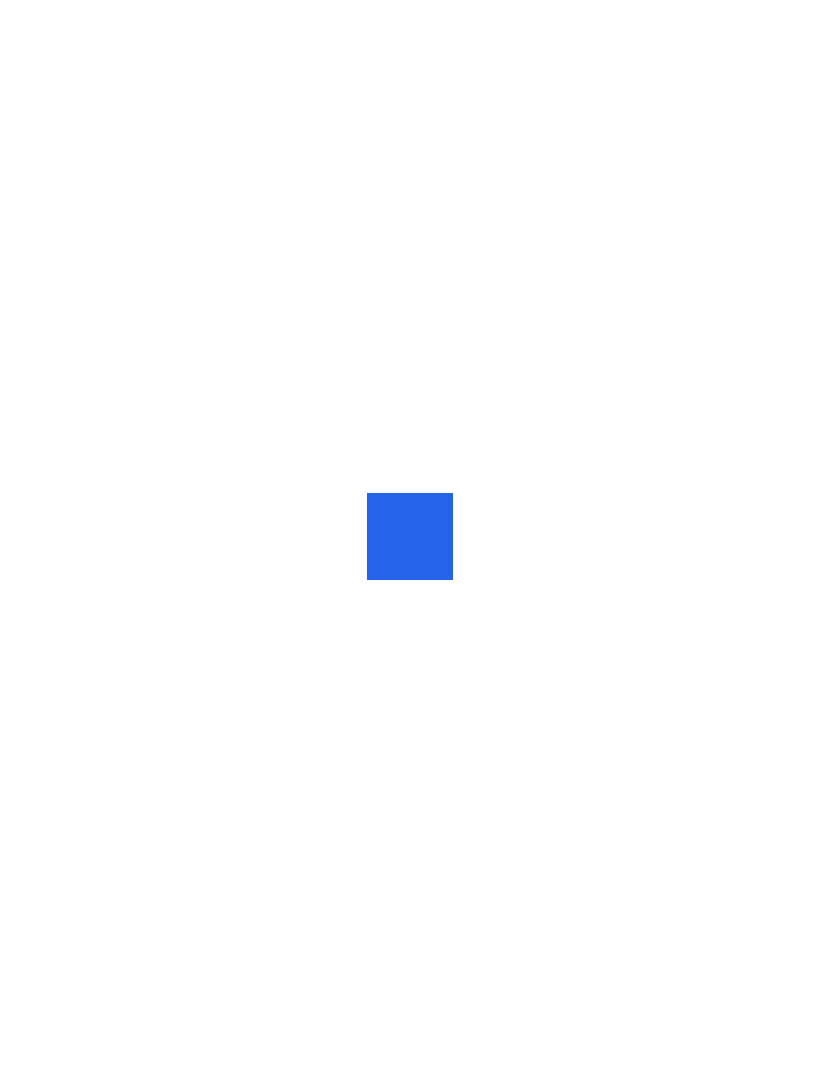 scroll, scrollTop: 0, scrollLeft: 0, axis: both 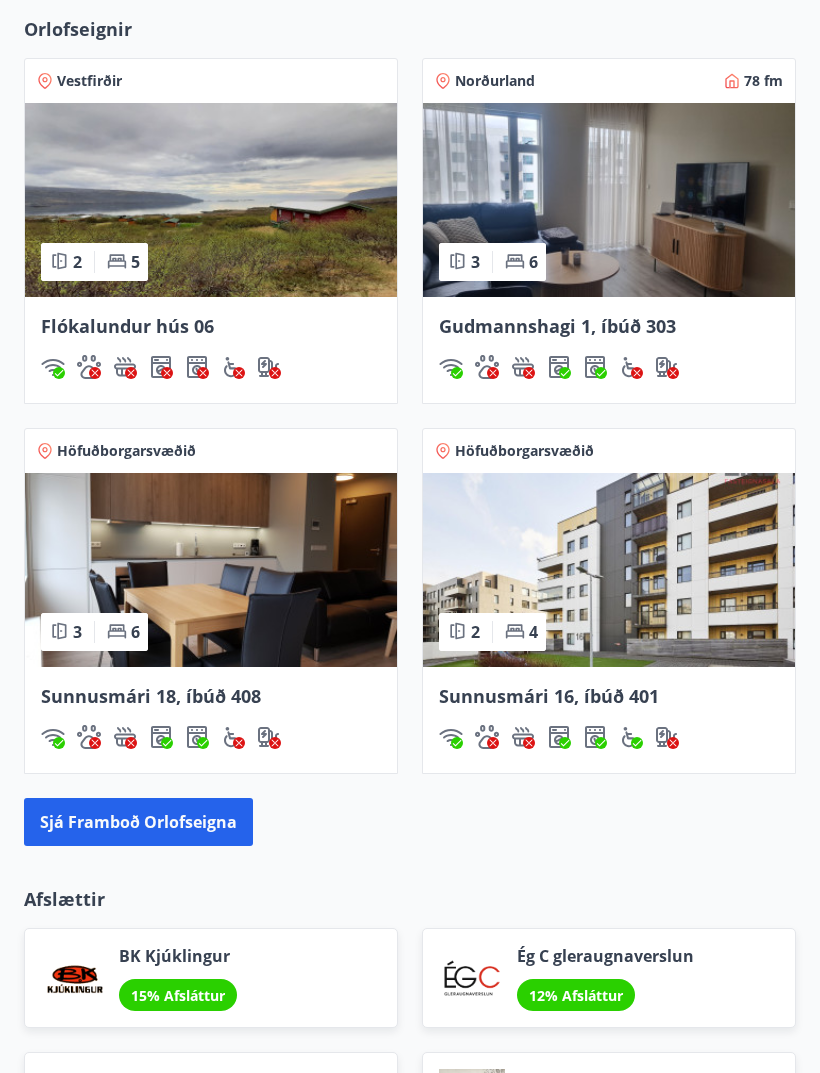 click on "Sunnusmári 16, íbúð 401" at bounding box center (549, 697) 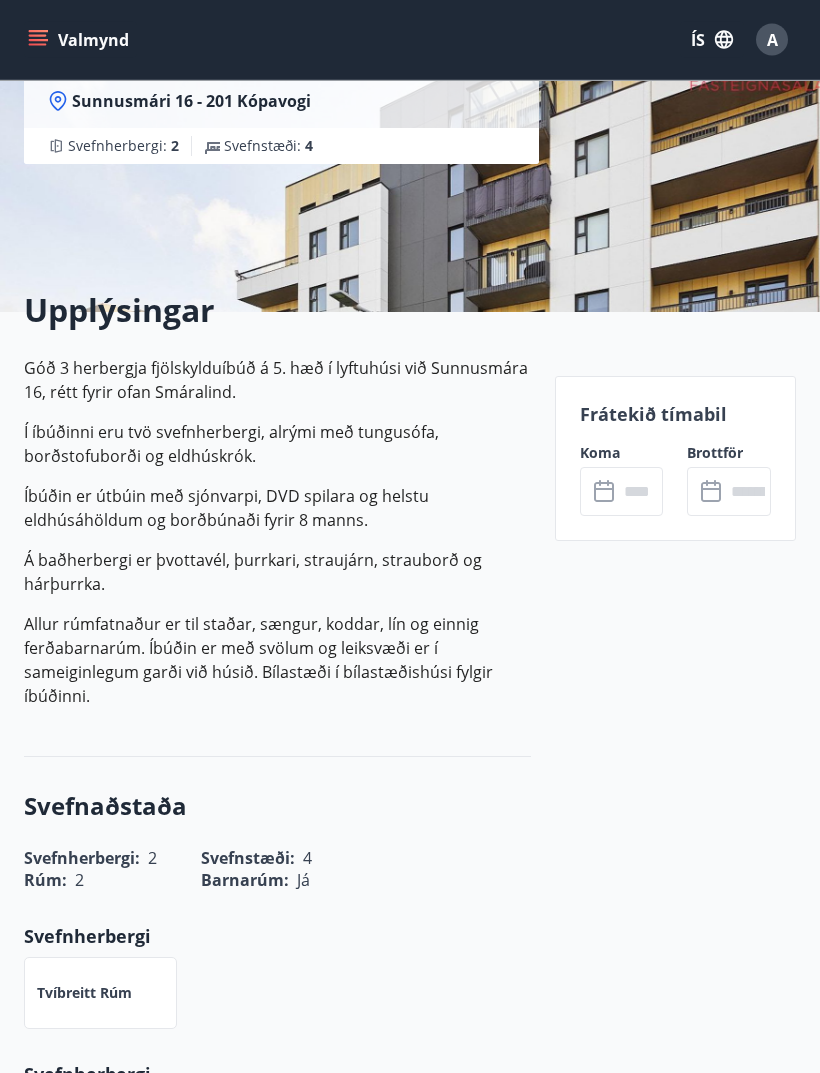 scroll, scrollTop: 223, scrollLeft: 0, axis: vertical 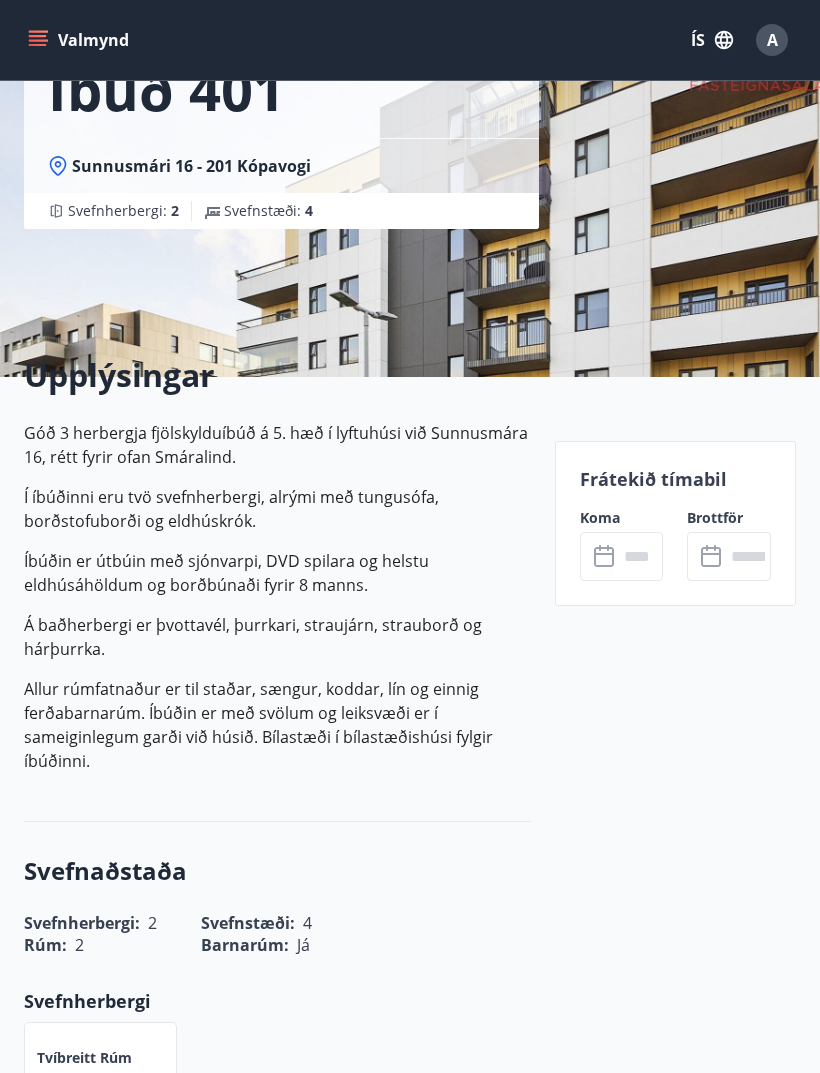 click at bounding box center (641, 556) 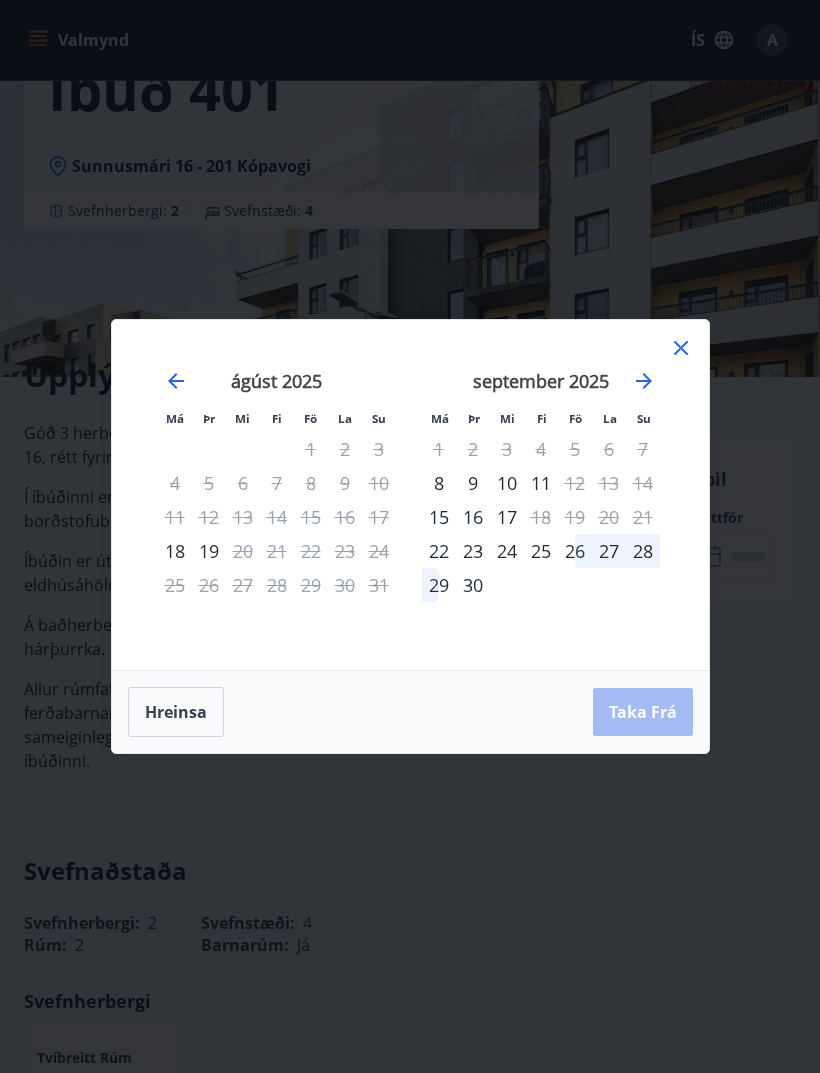 click 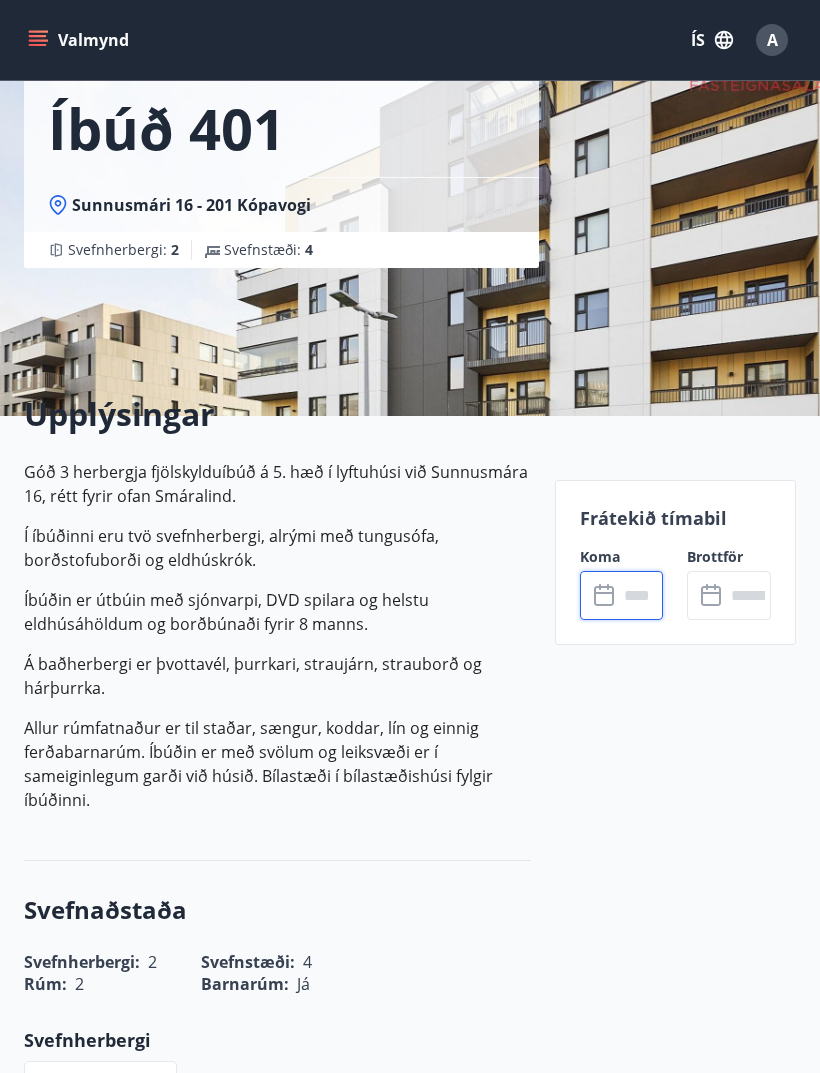 scroll, scrollTop: 0, scrollLeft: 0, axis: both 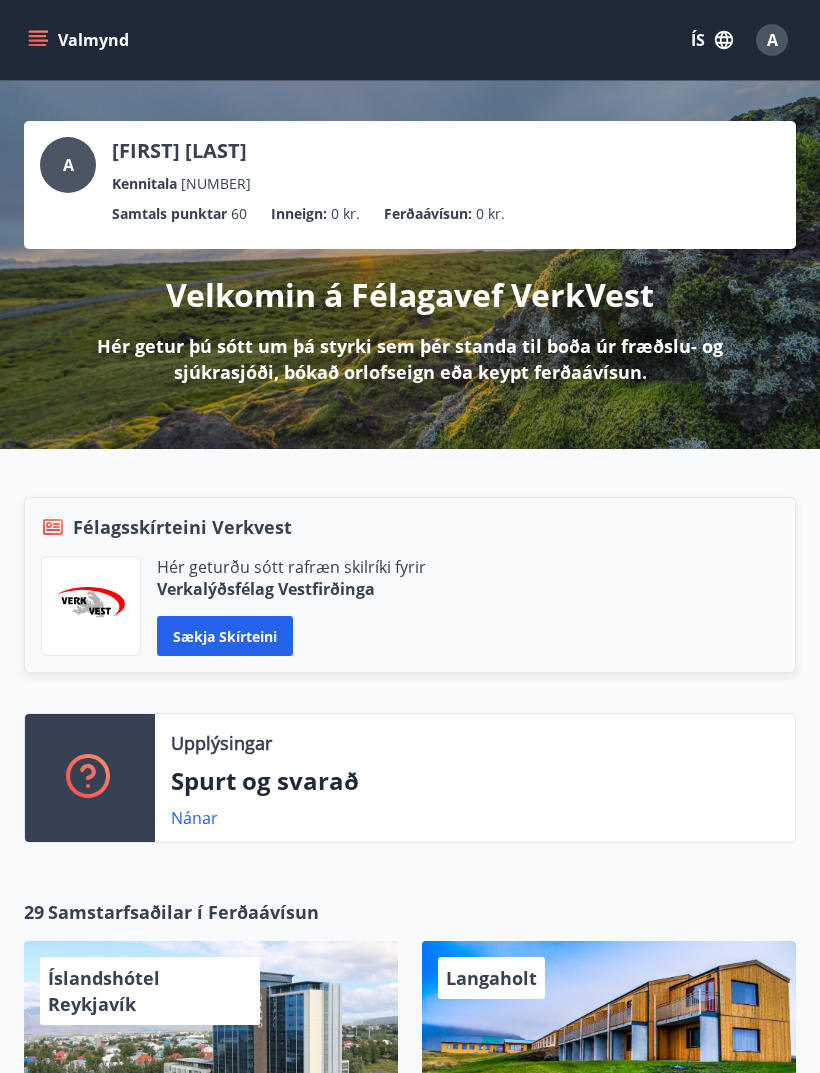 click on "Valmynd" at bounding box center (80, 40) 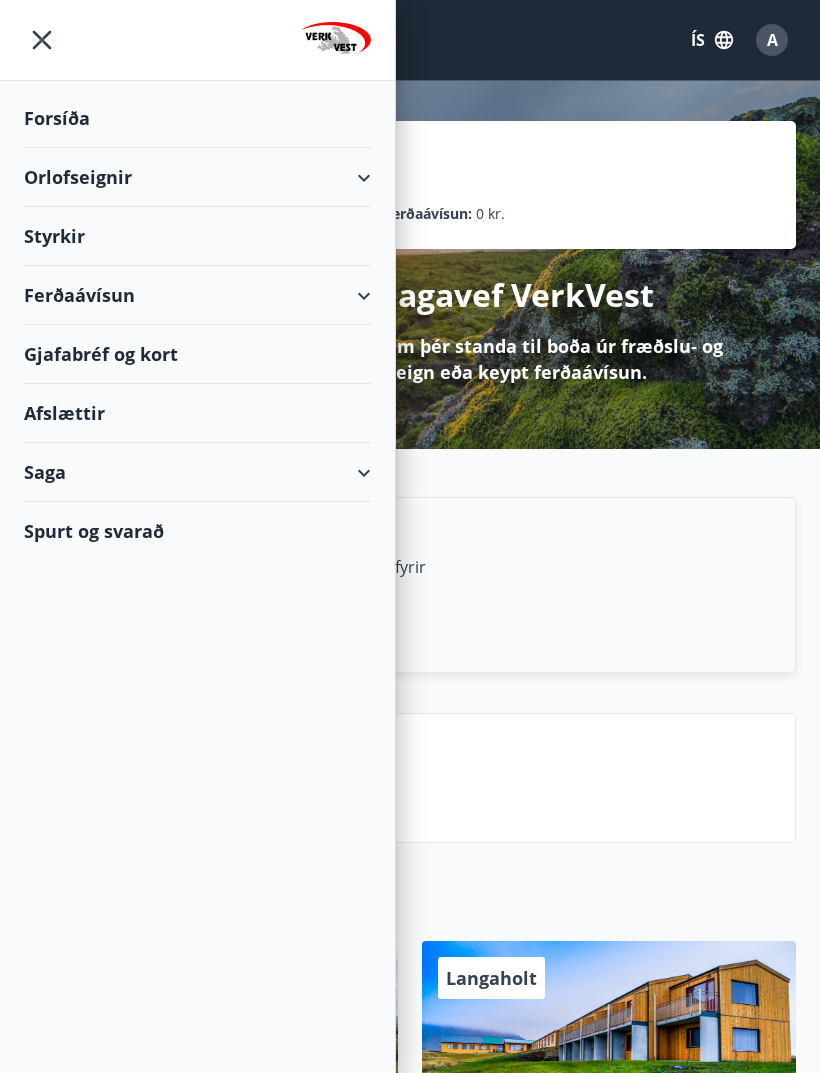 click on "Orlofseignir" at bounding box center [197, 177] 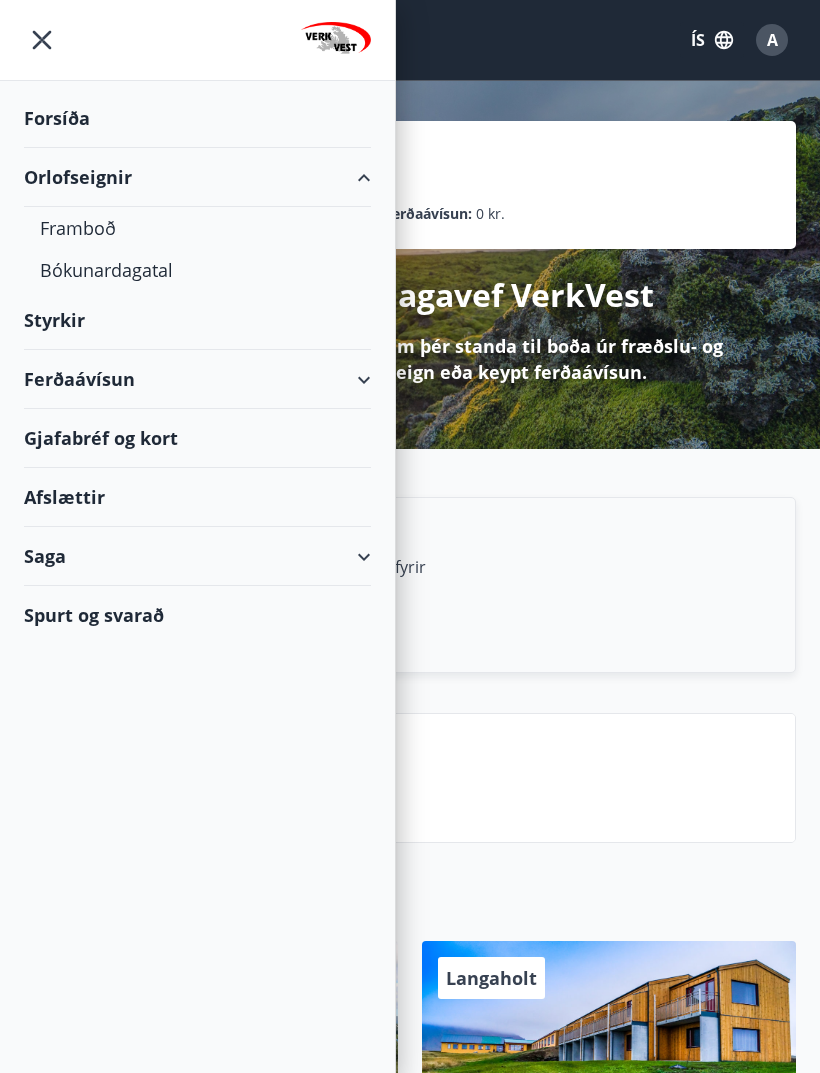 click on "Orlofseignir" at bounding box center [197, 177] 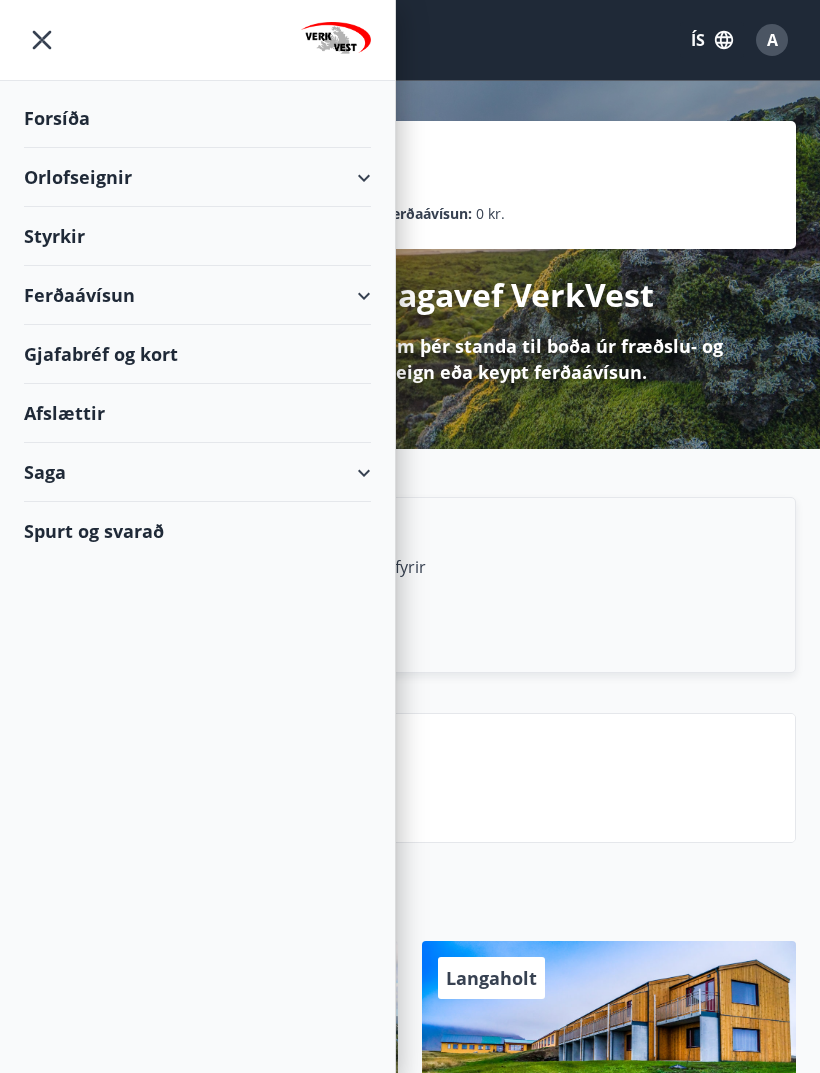 click on "Orlofseignir" at bounding box center (197, 177) 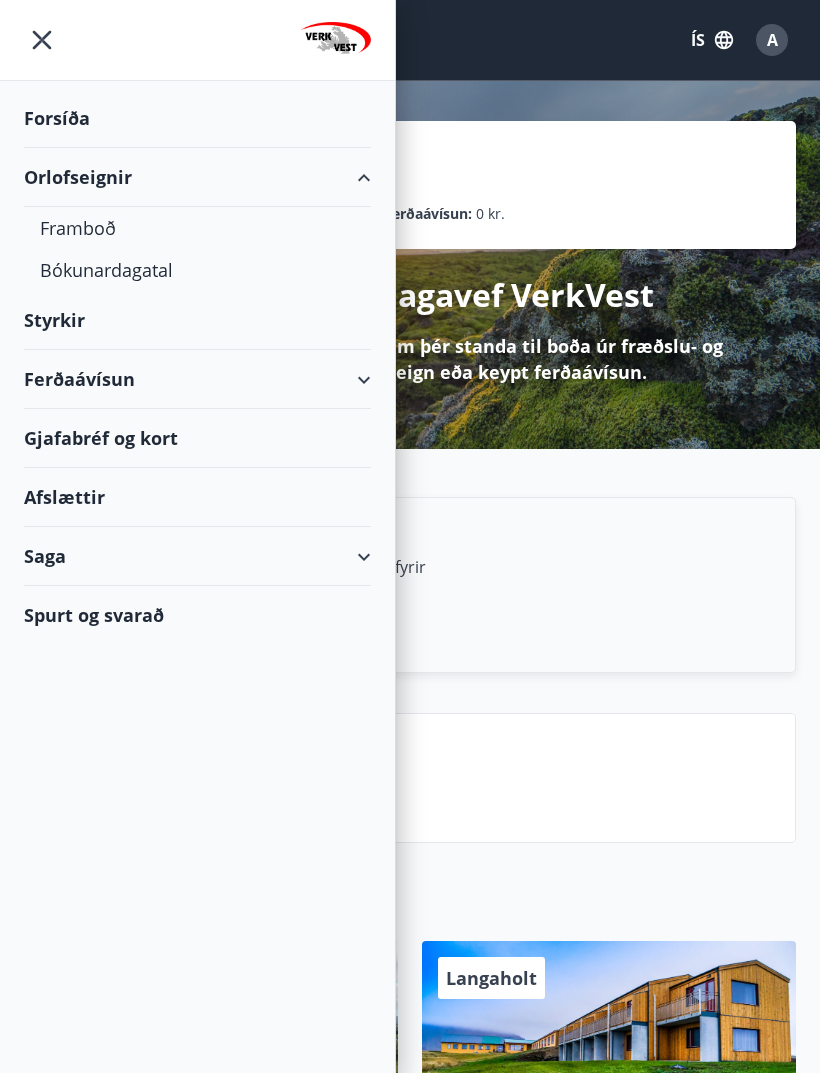 click on "Framboð" at bounding box center [197, 228] 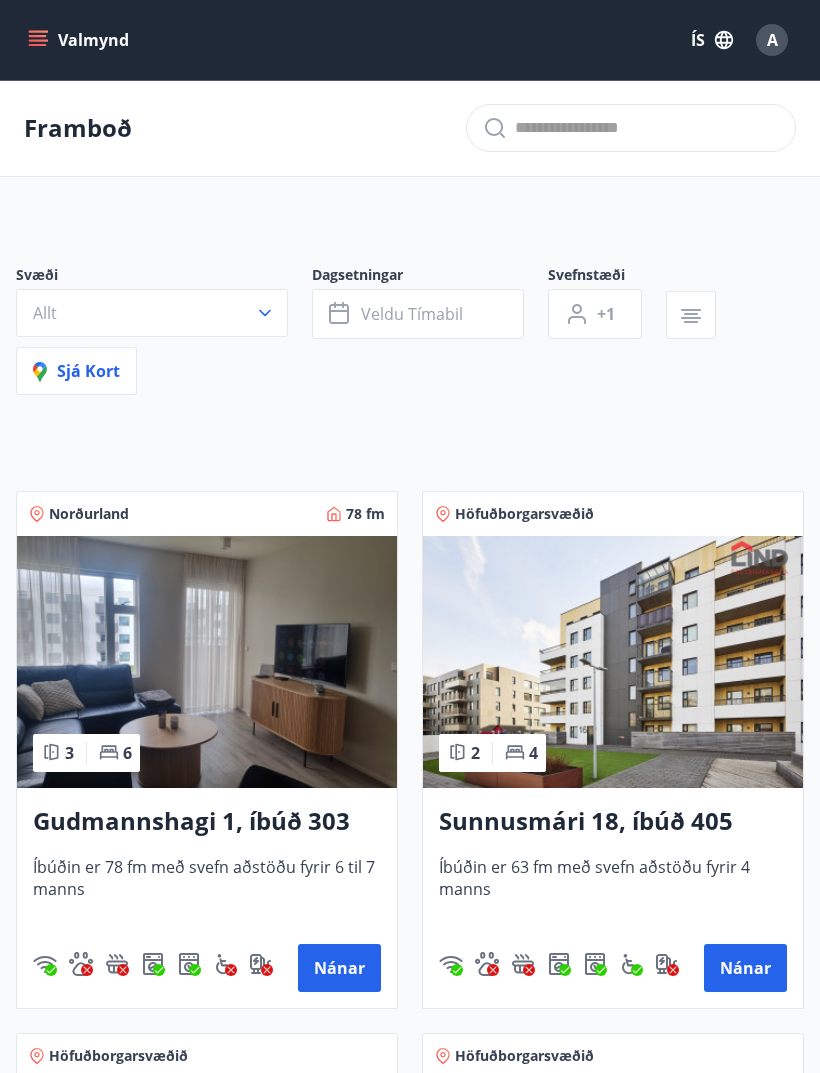 click on "Svæði" at bounding box center (164, 277) 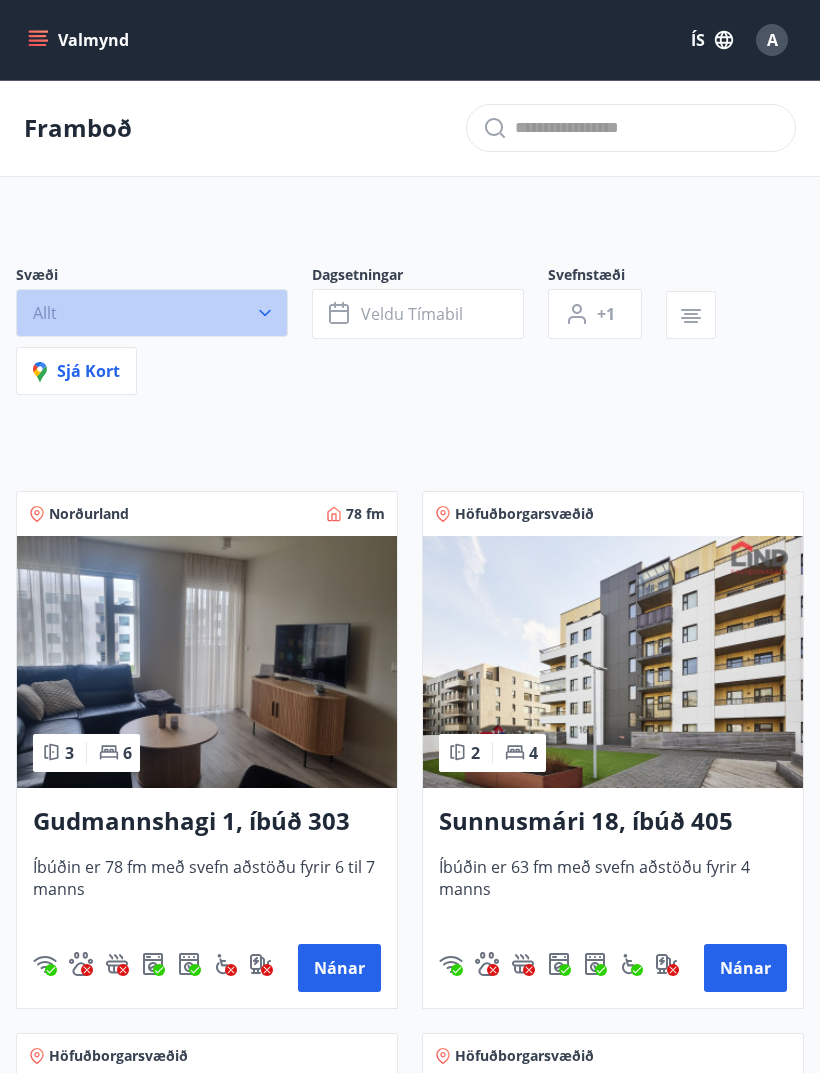 click 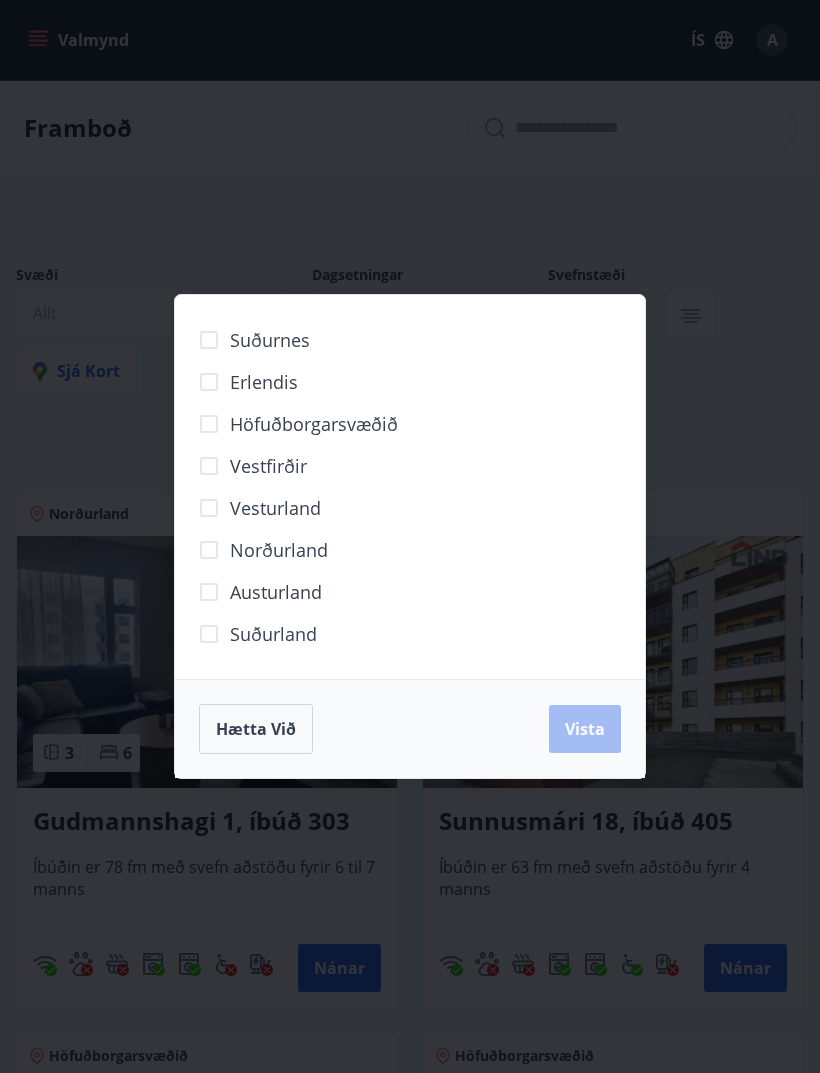 click on "Suðurnes Erlendis Höfuðborgarsvæðið Vestfirðir Vesturland Norðurland Austurland Suðurland Hætta við Vista" at bounding box center (410, 536) 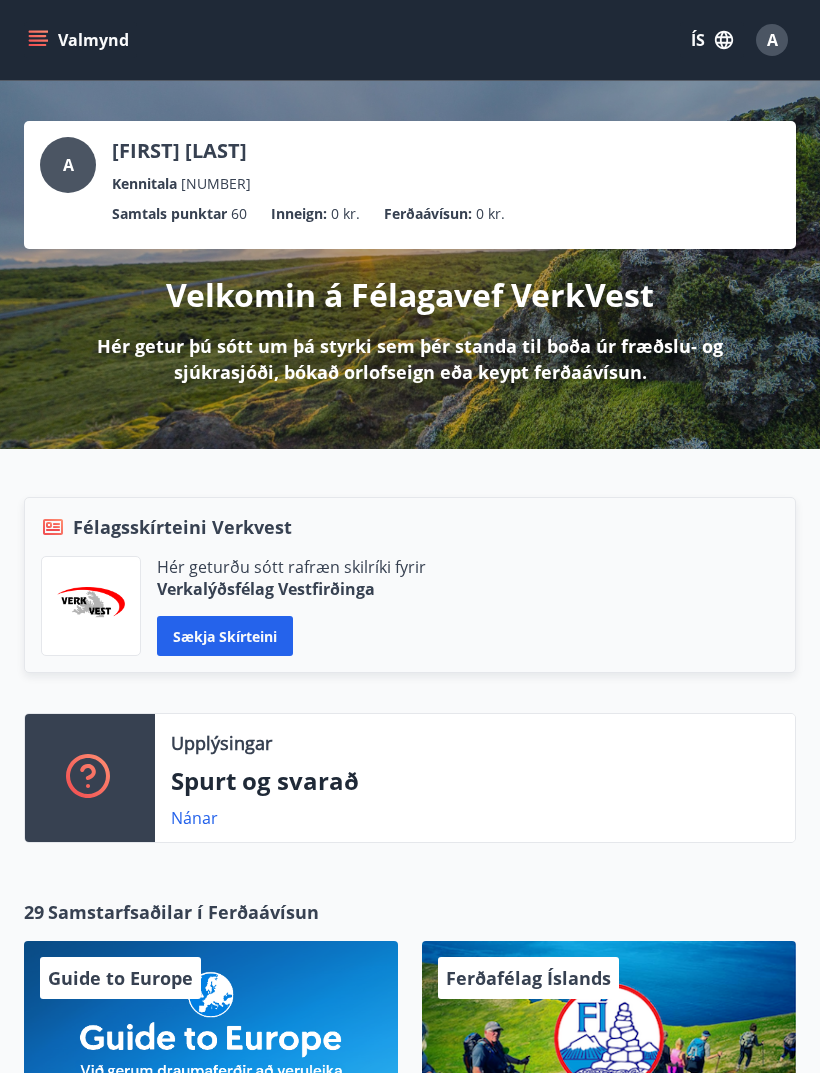 click on "Valmynd" at bounding box center (80, 40) 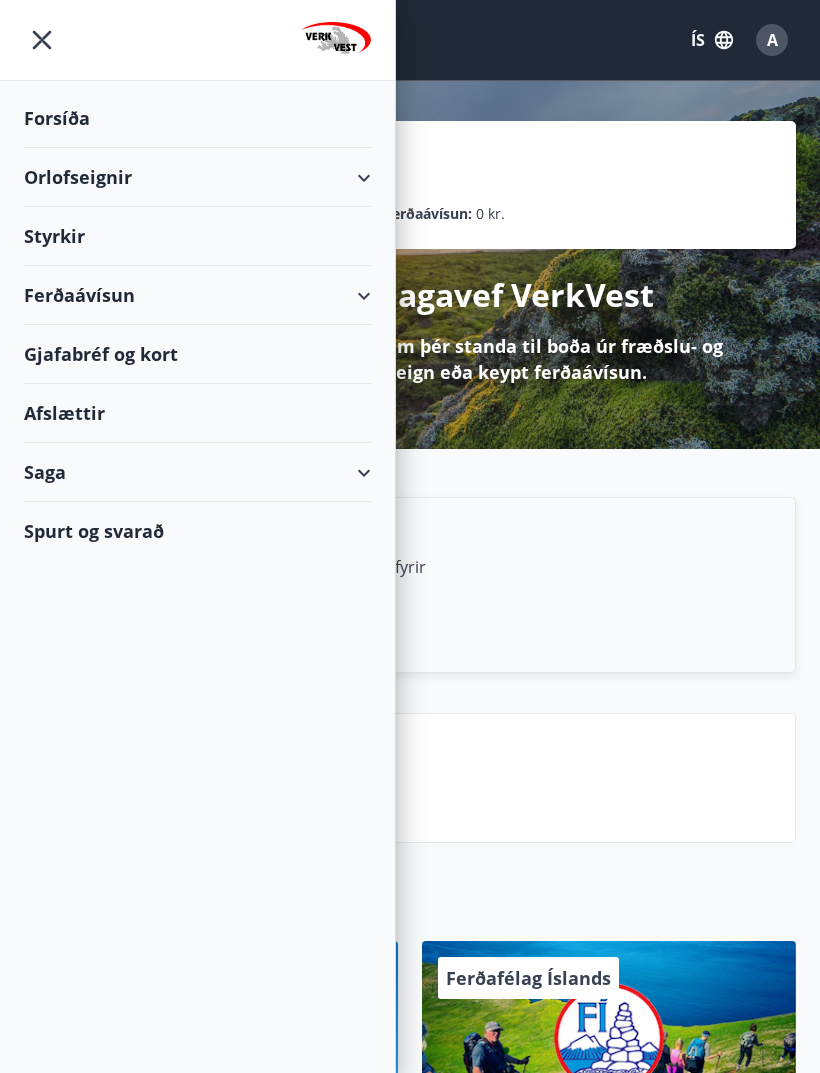 click on "Orlofseignir" at bounding box center (197, 177) 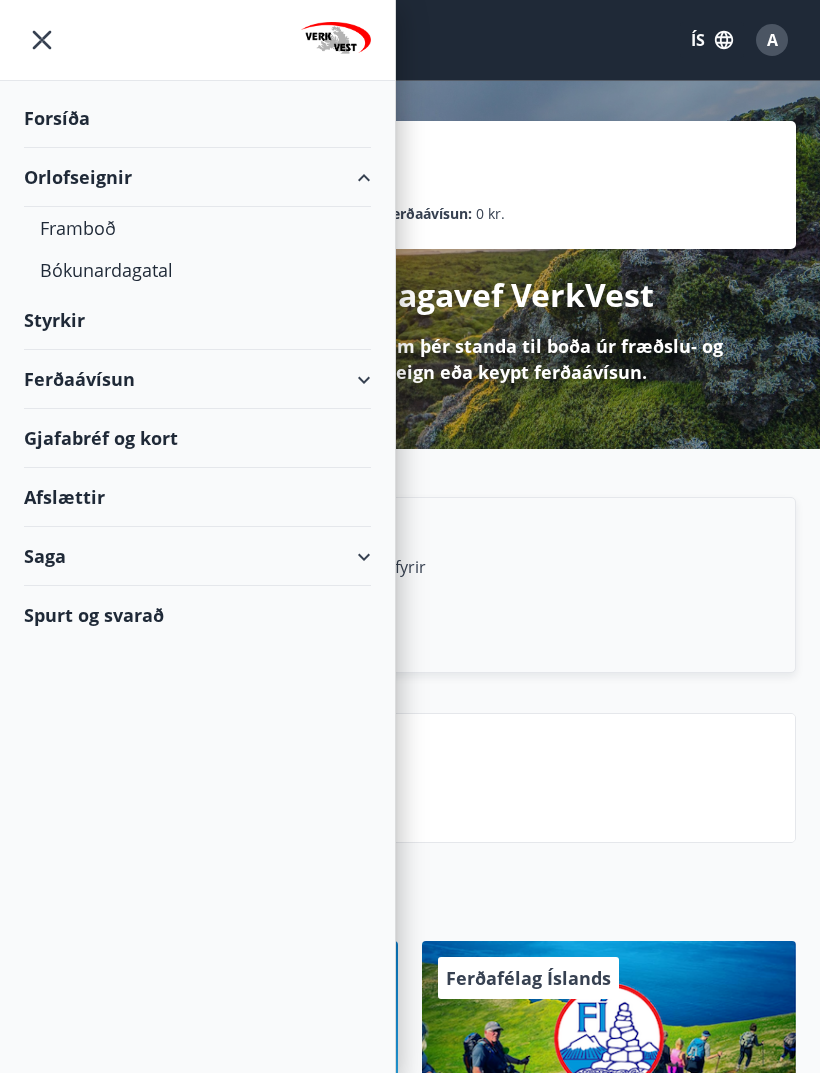 click on "Bókunardagatal" at bounding box center [197, 270] 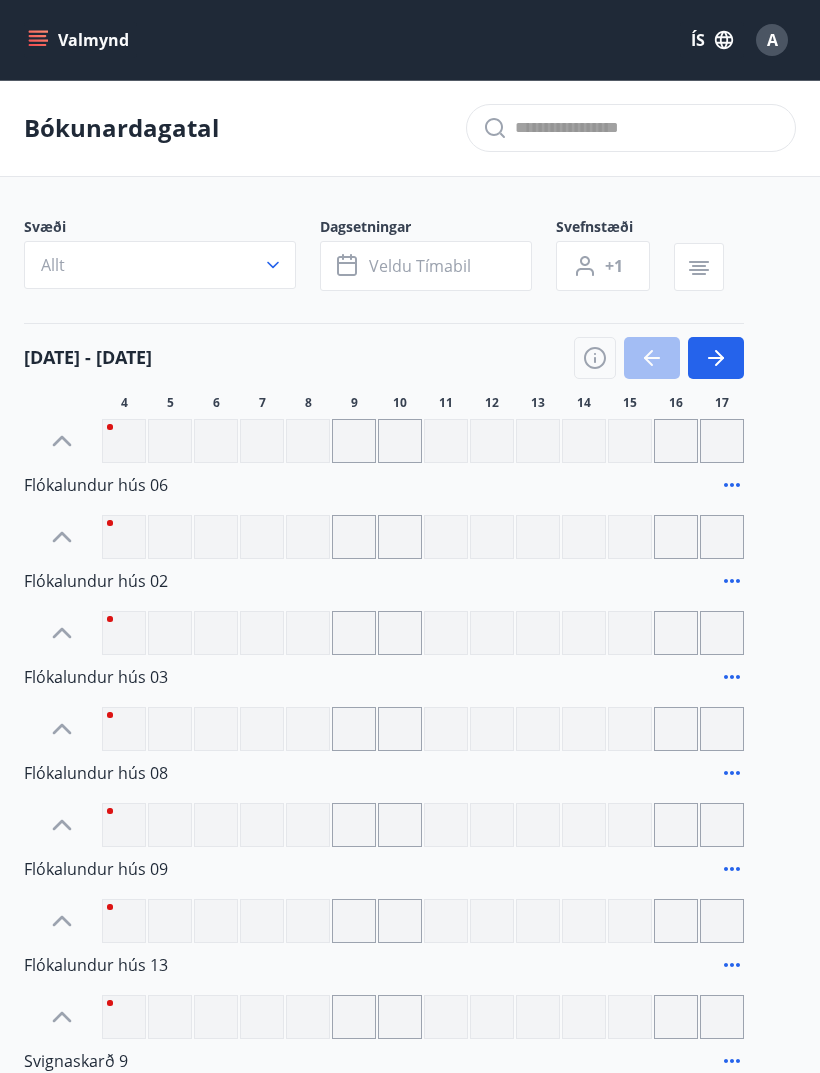 click on "Veldu tímabil" at bounding box center [420, 266] 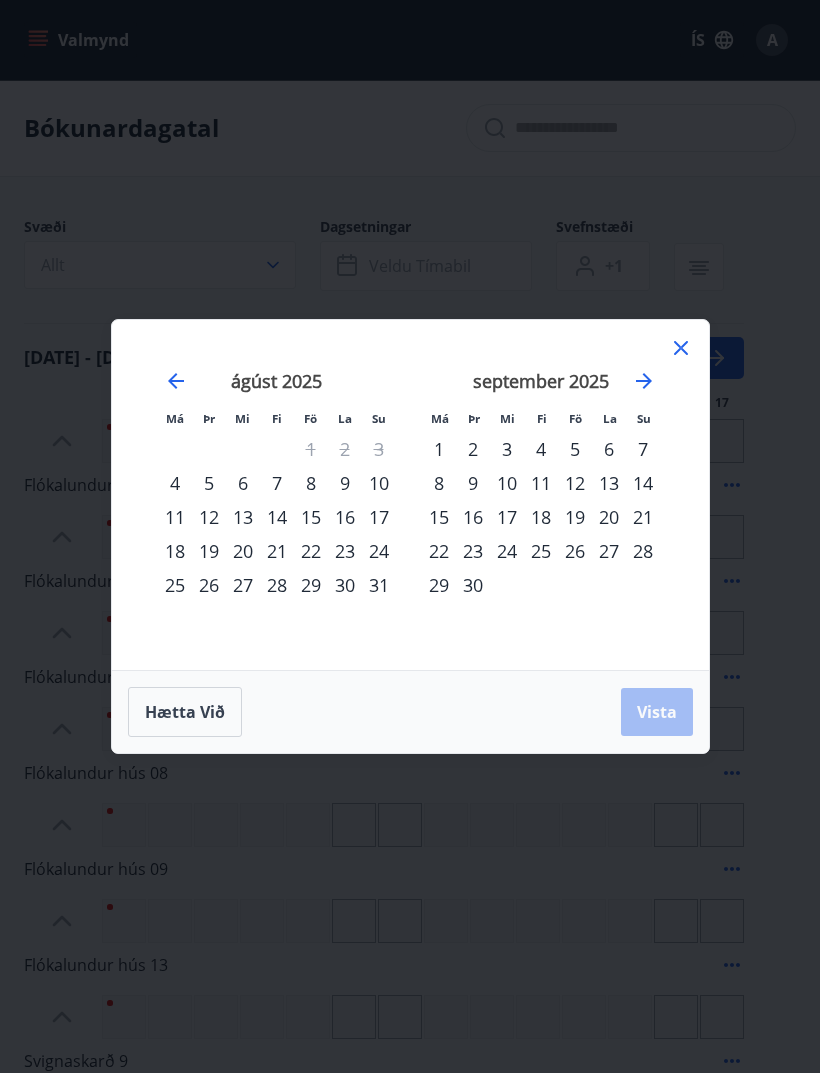 click on "5" at bounding box center [575, 449] 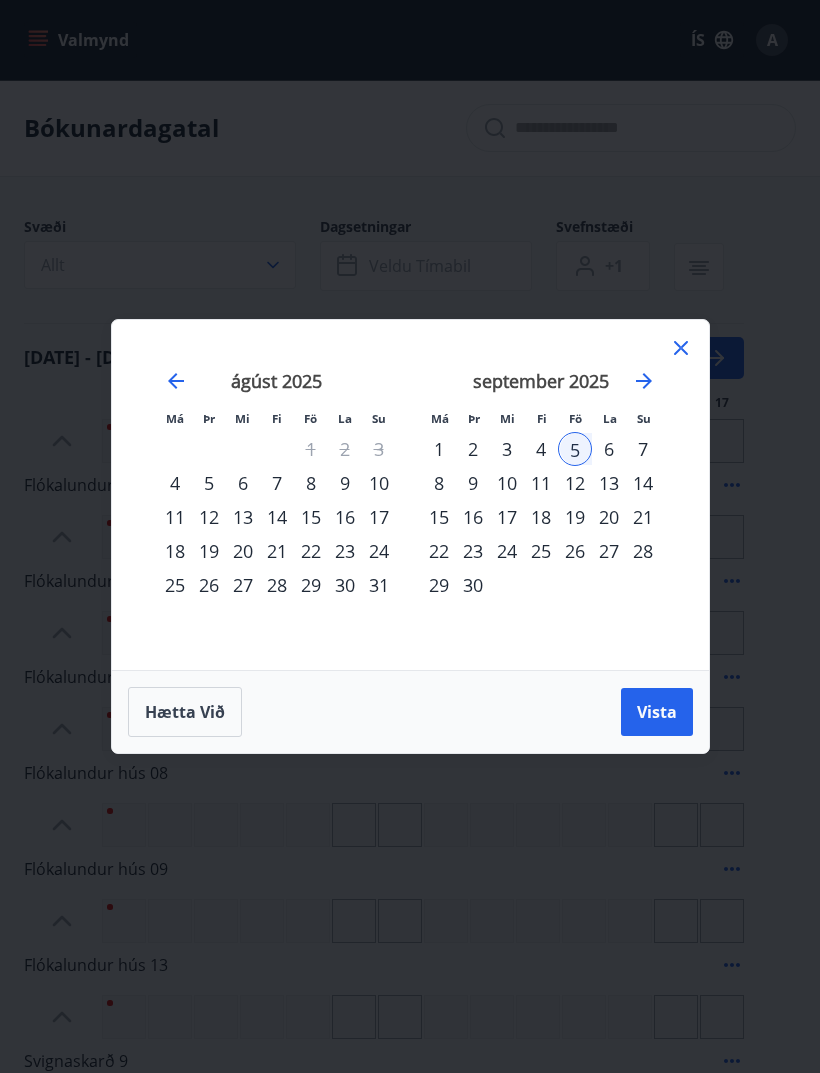 click on "9" at bounding box center [473, 483] 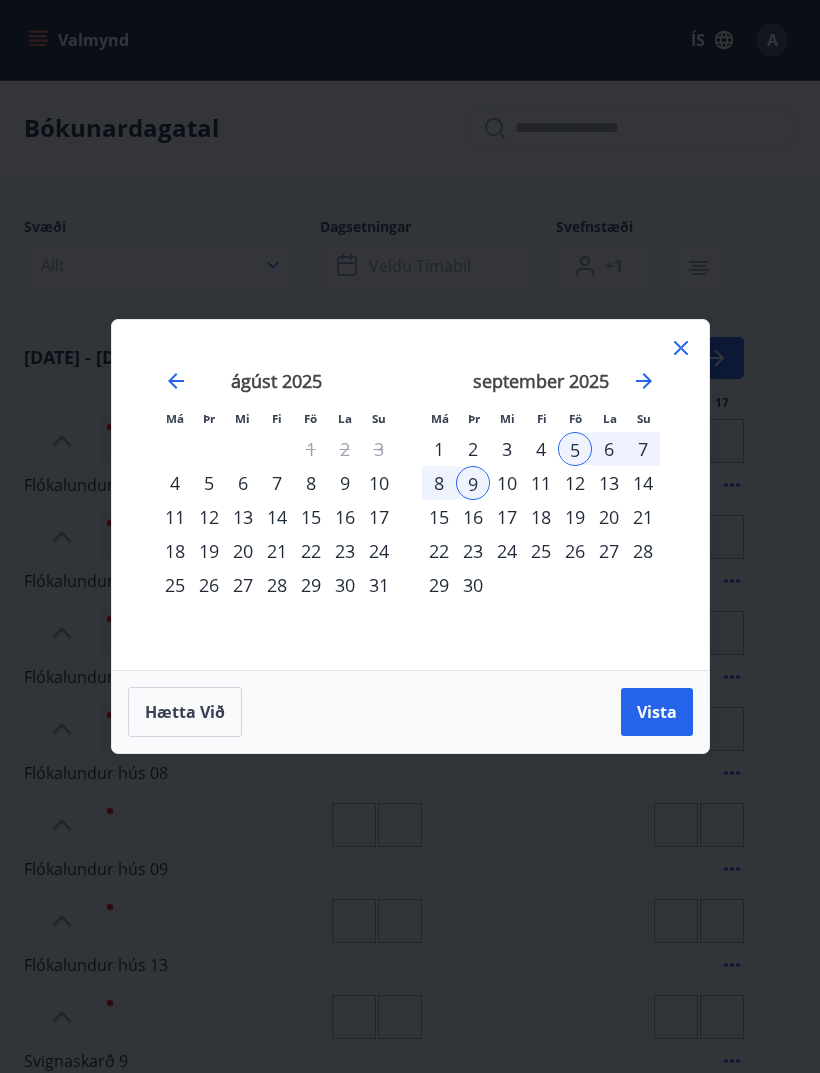 click on "Vista" at bounding box center (657, 712) 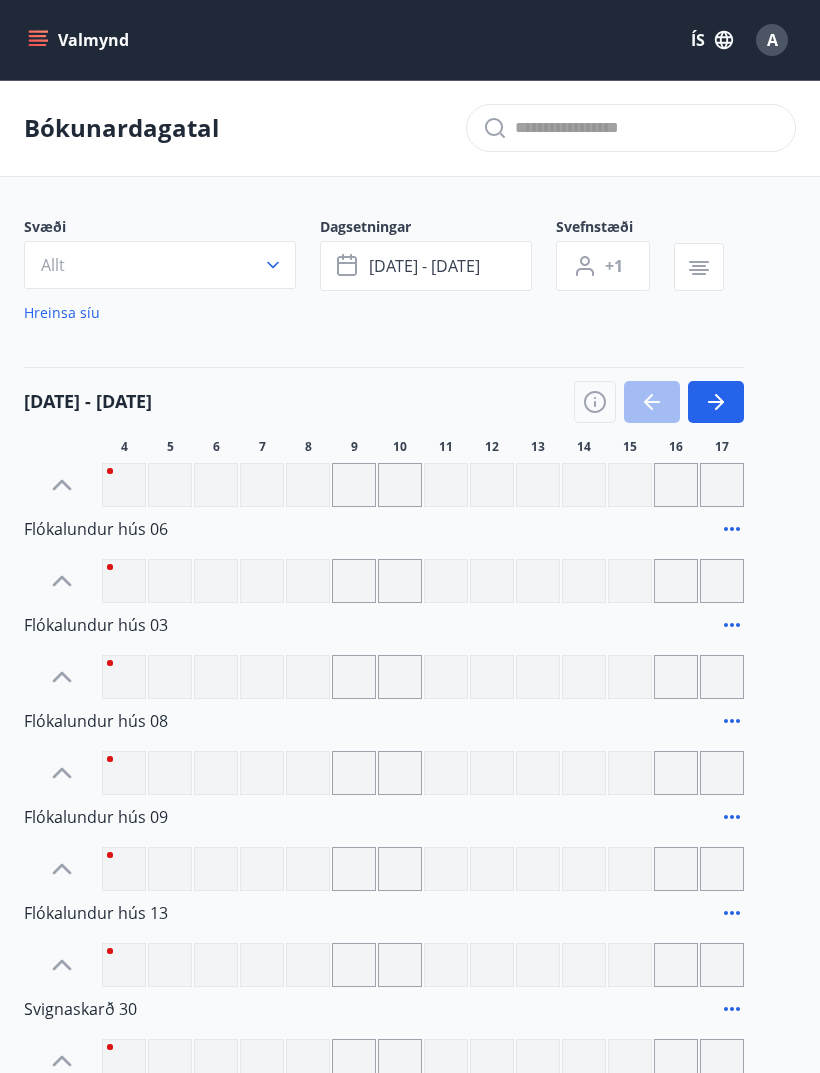 click 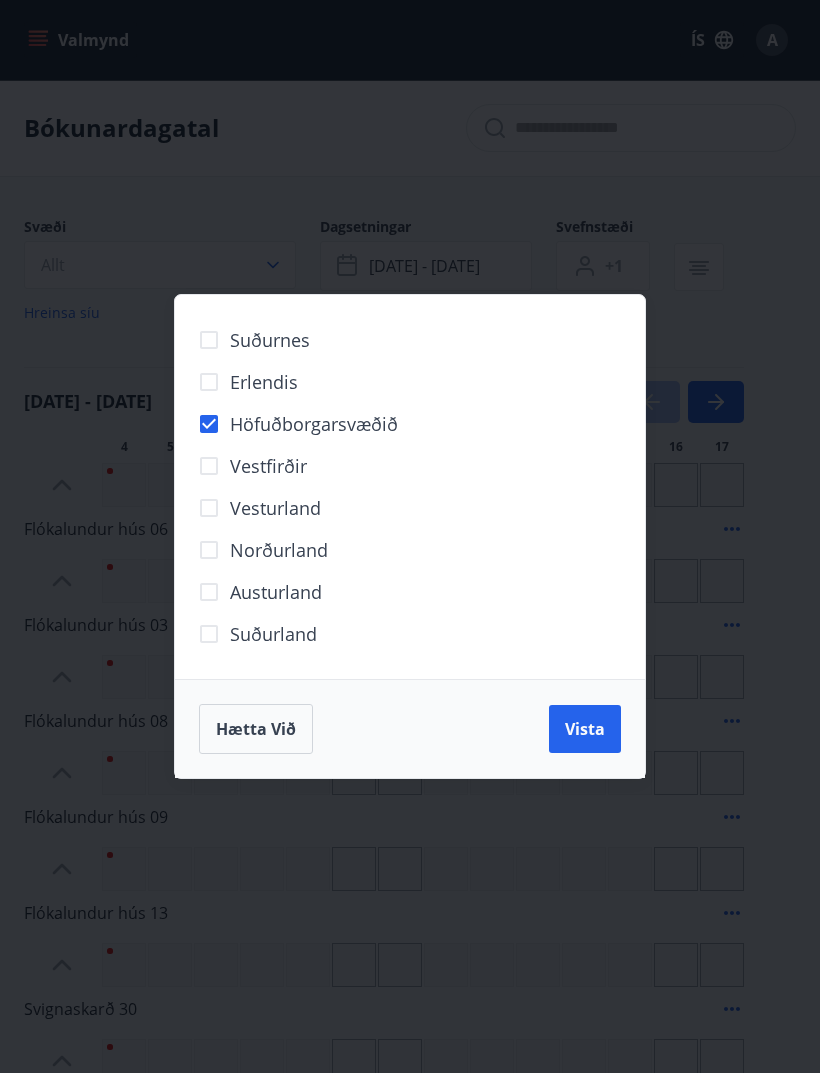 click on "Vista" at bounding box center [585, 729] 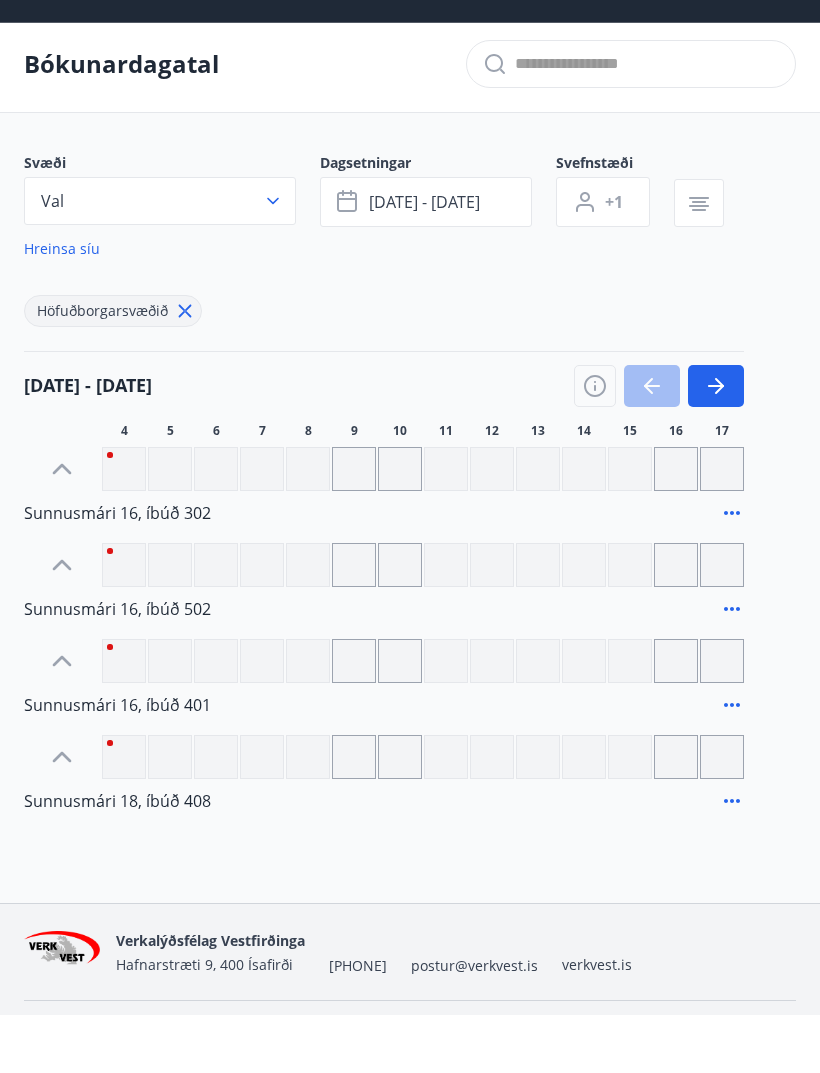 scroll, scrollTop: 3, scrollLeft: 0, axis: vertical 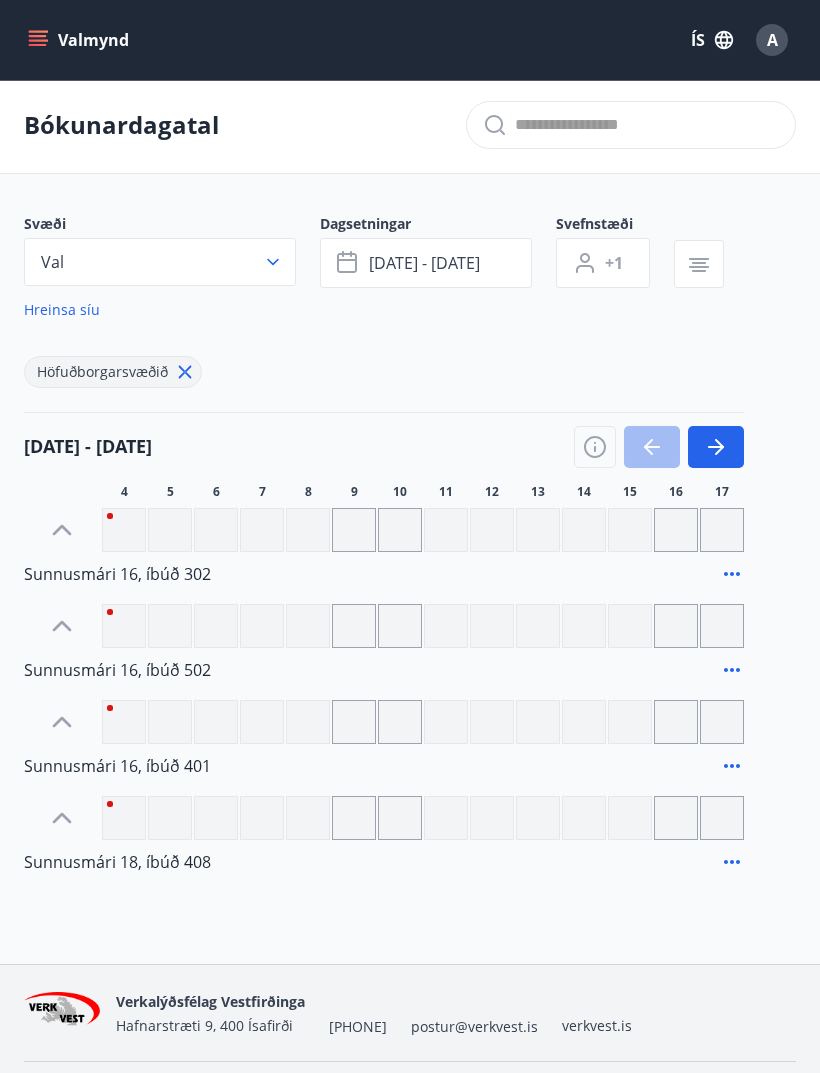 click at bounding box center (308, 530) 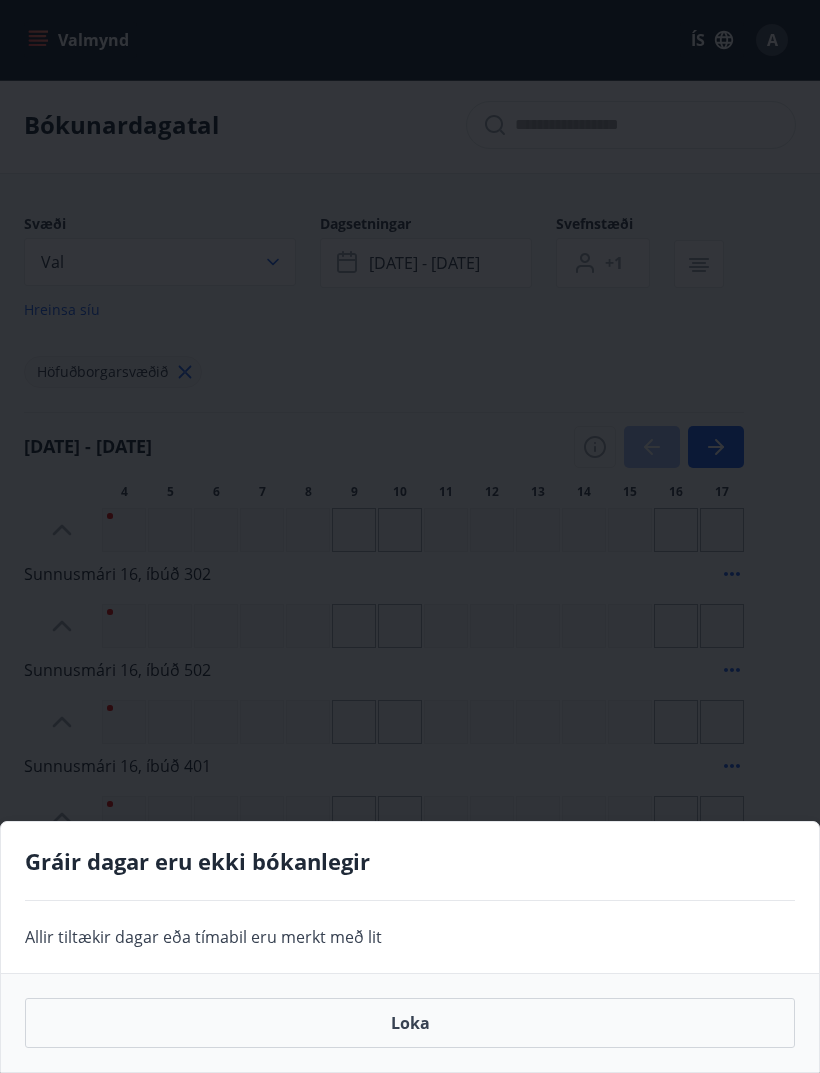 click on "Gráir dagar eru ekki bókanlegir Allir tiltækir dagar eða tímabil eru merkt með lit Loka" at bounding box center (410, 536) 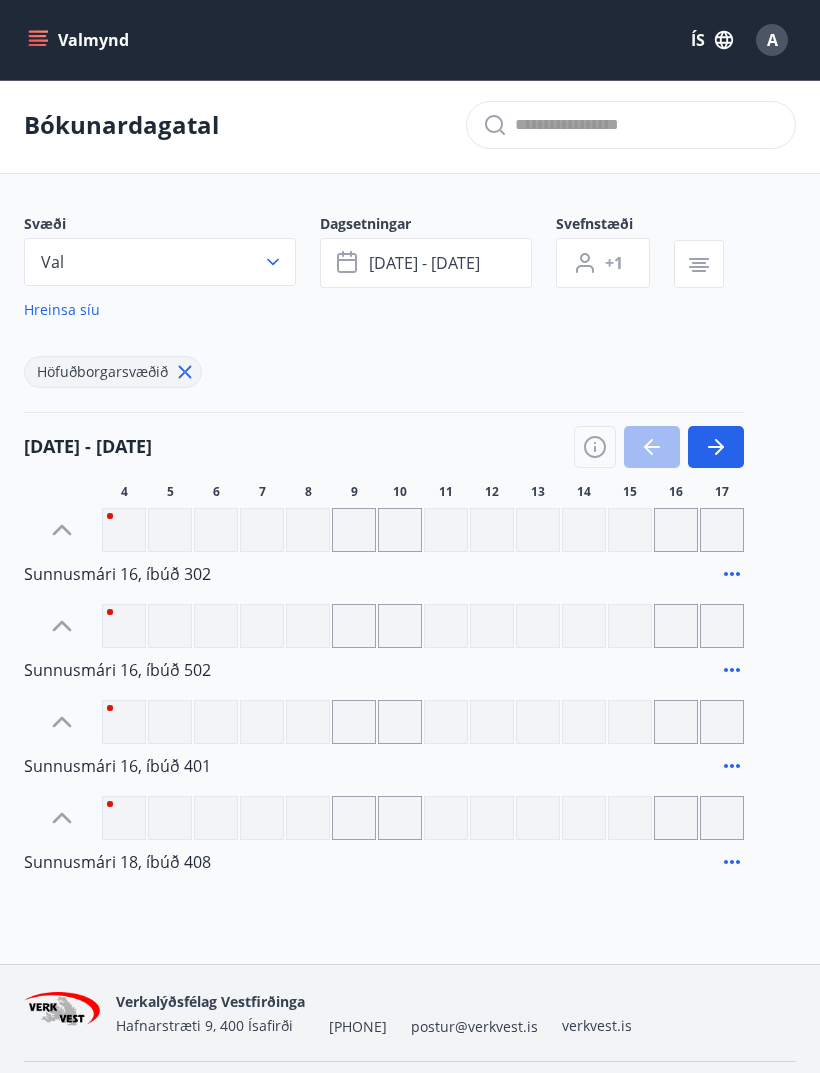 click on "Val" at bounding box center (160, 262) 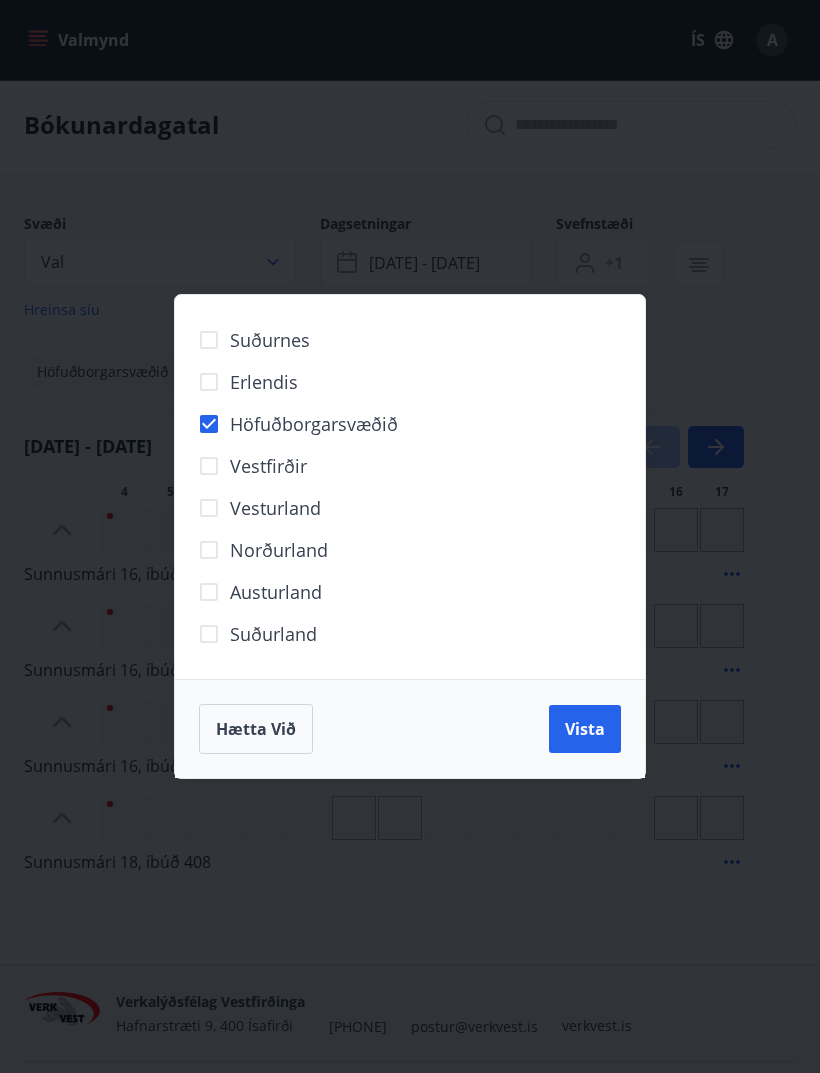click on "Vestfirðir" at bounding box center (268, 466) 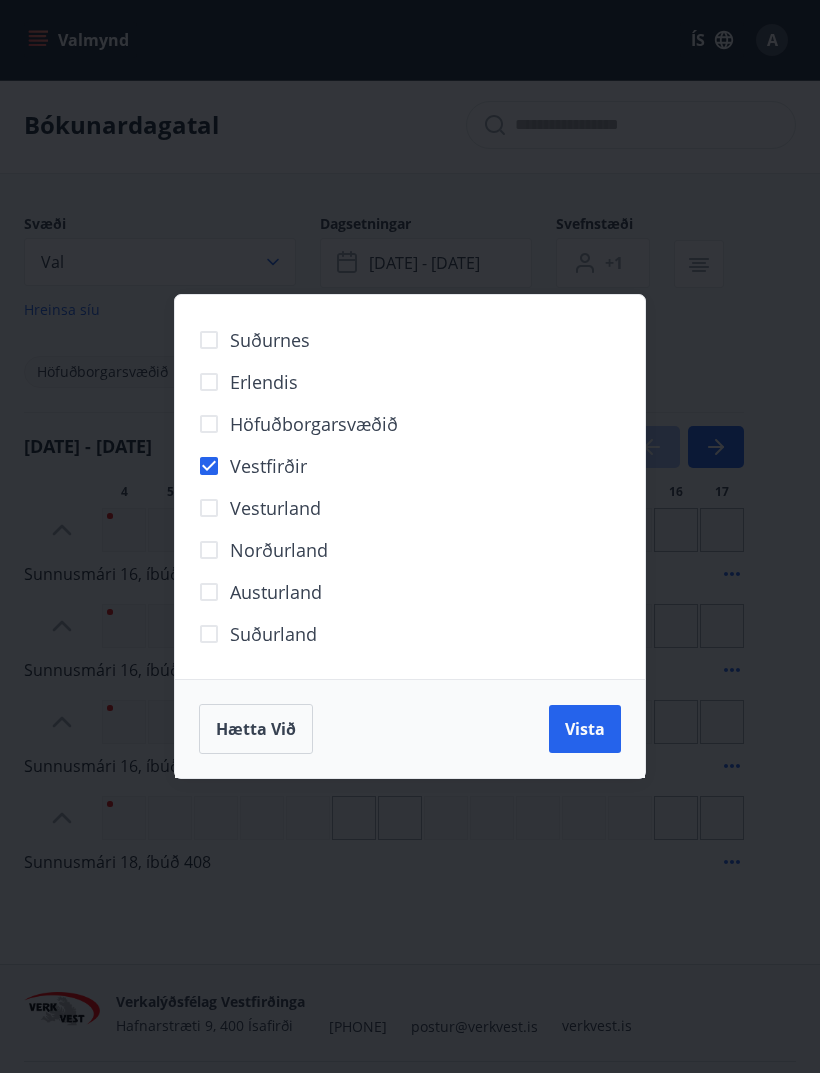 click on "Vista" at bounding box center [585, 729] 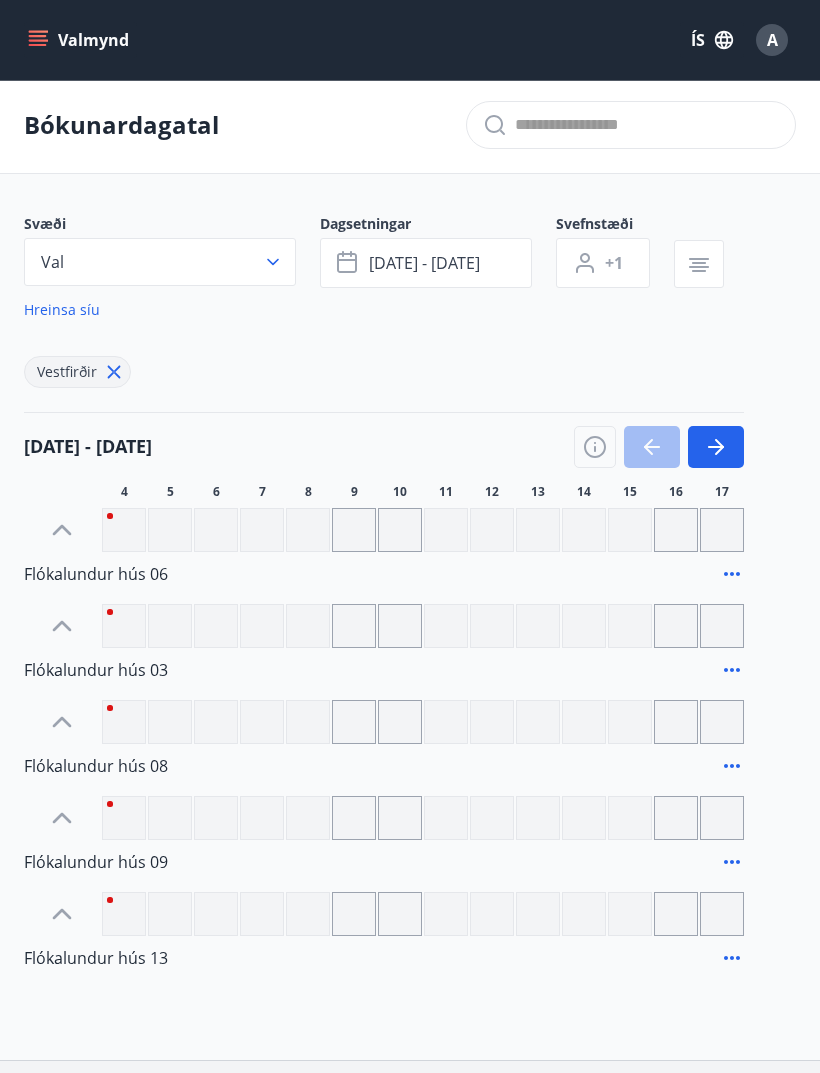 scroll, scrollTop: 94, scrollLeft: 0, axis: vertical 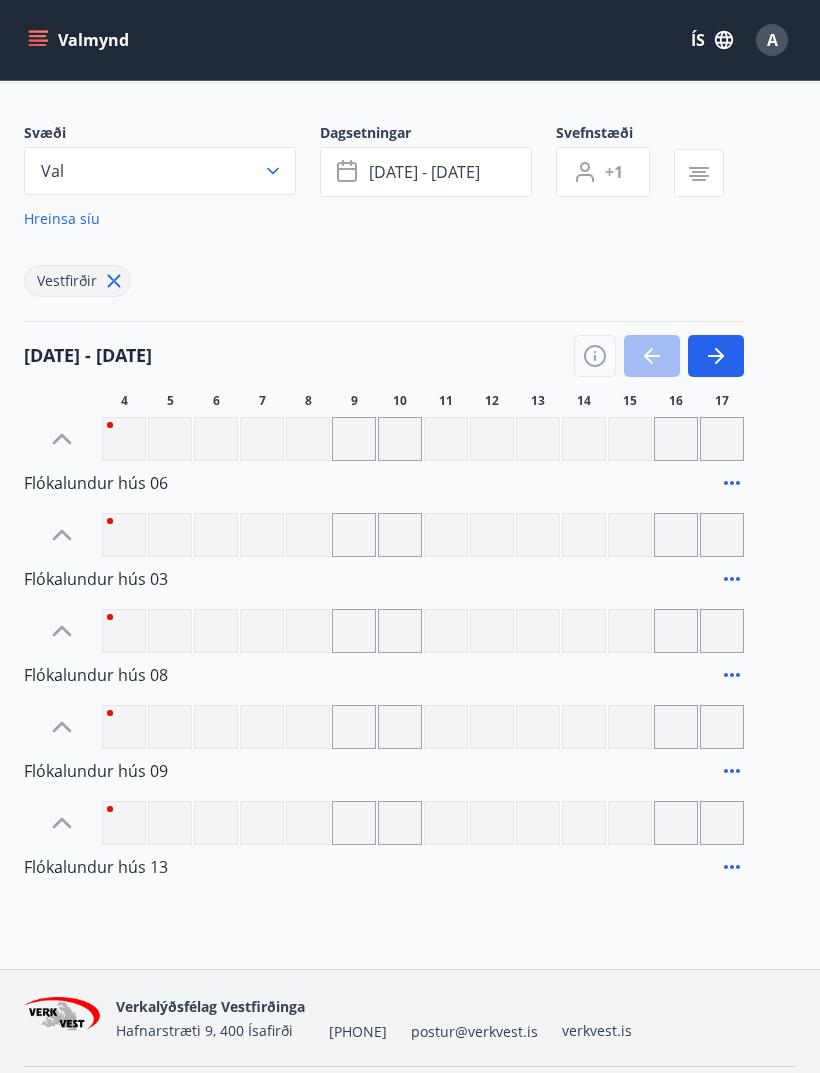 click at bounding box center [308, 727] 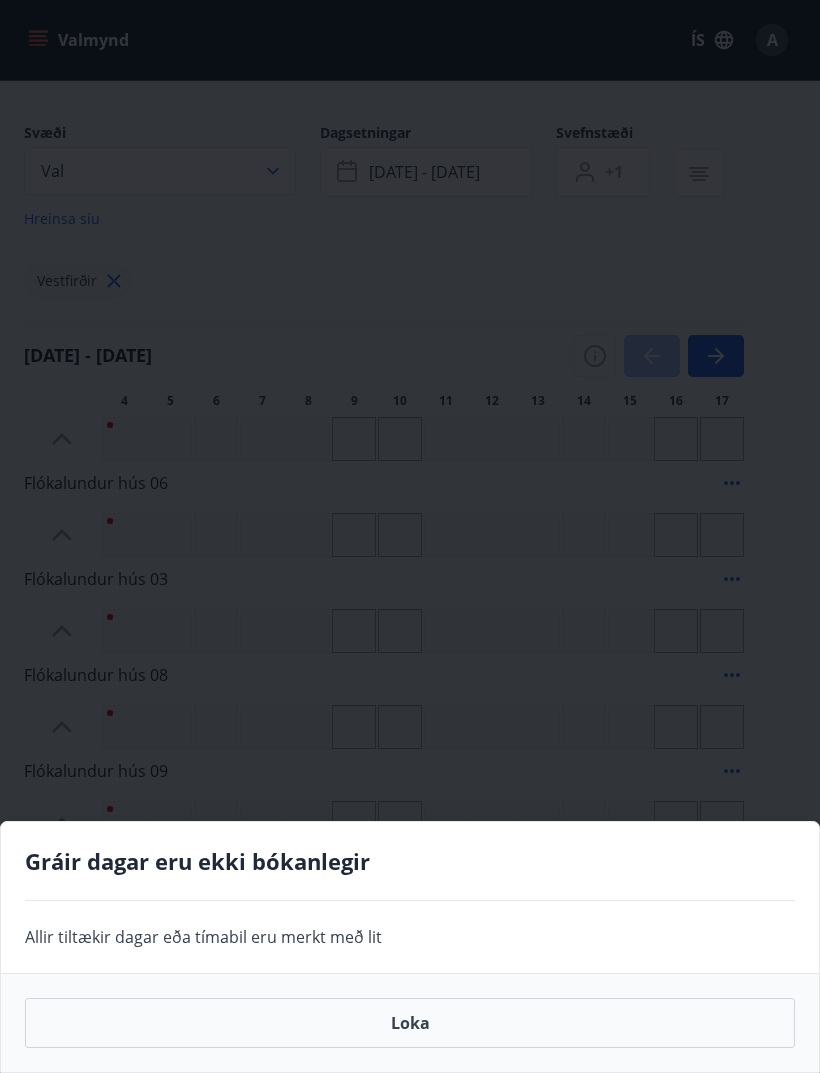 click on "Gráir dagar eru ekki bókanlegir Allir tiltækir dagar eða tímabil eru merkt með lit Loka" at bounding box center (410, 536) 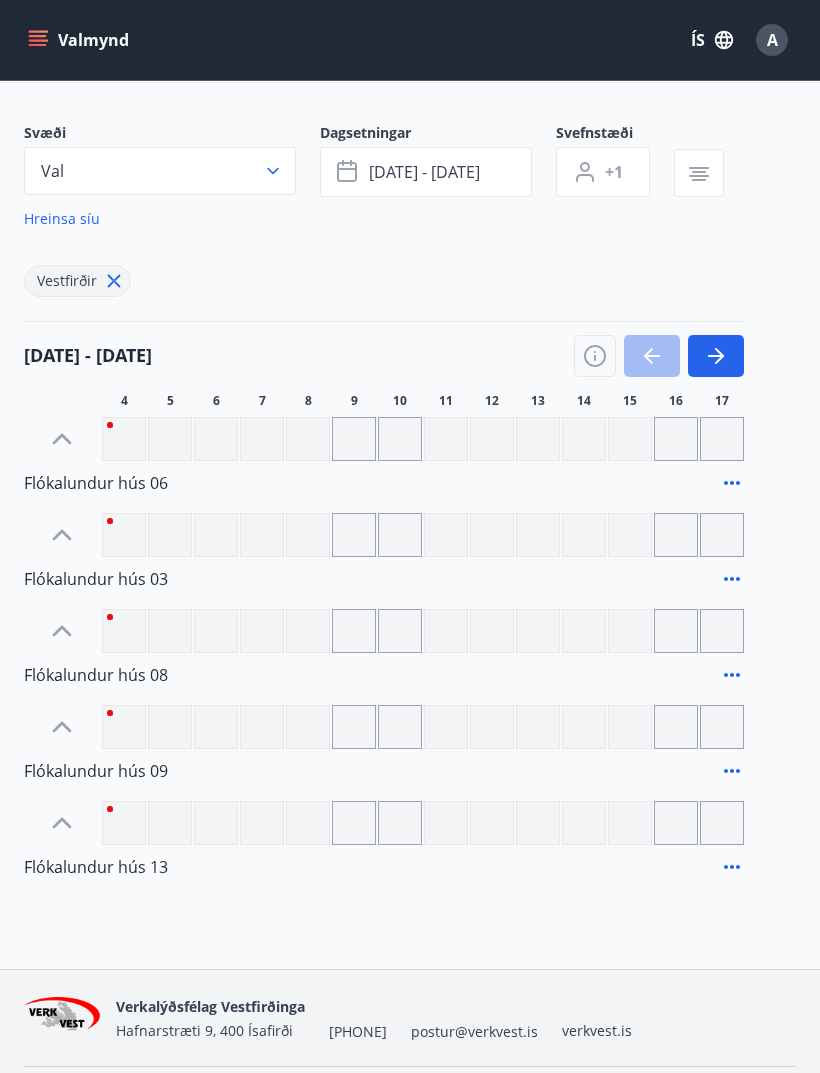 click at bounding box center [354, 439] 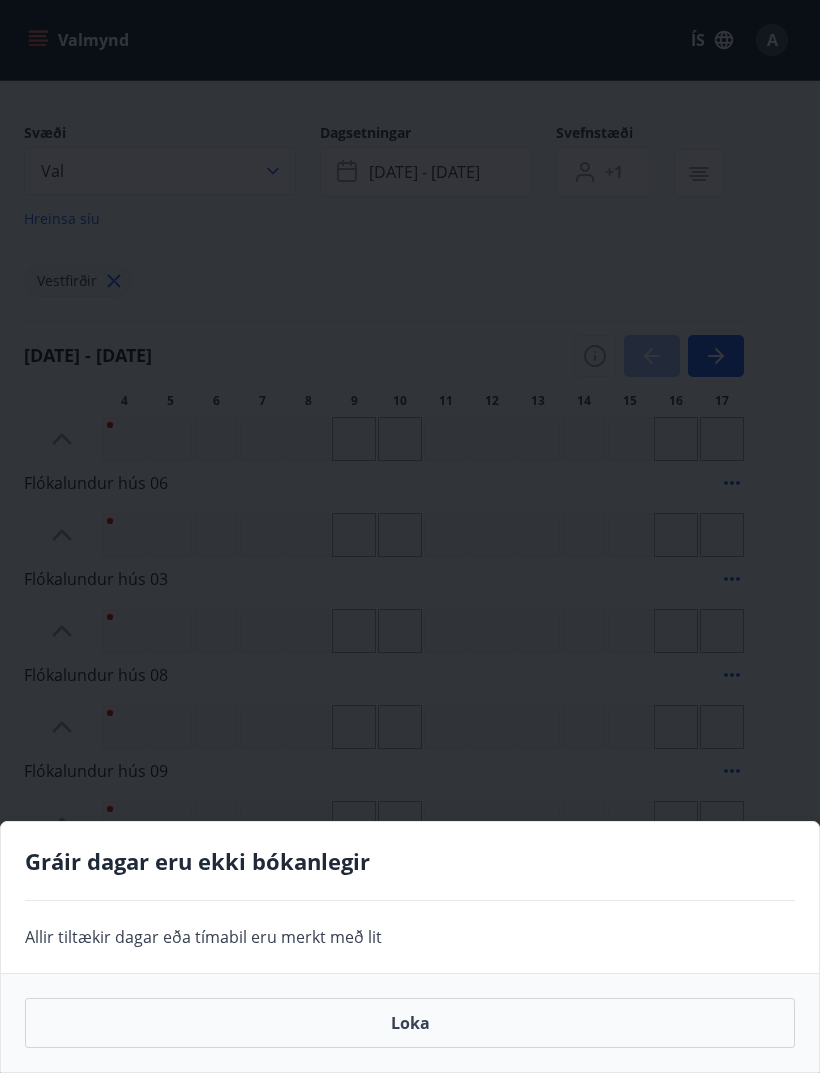 click on "Gráir dagar eru ekki bókanlegir Allir tiltækir dagar eða tímabil eru merkt með lit Loka" at bounding box center (410, 536) 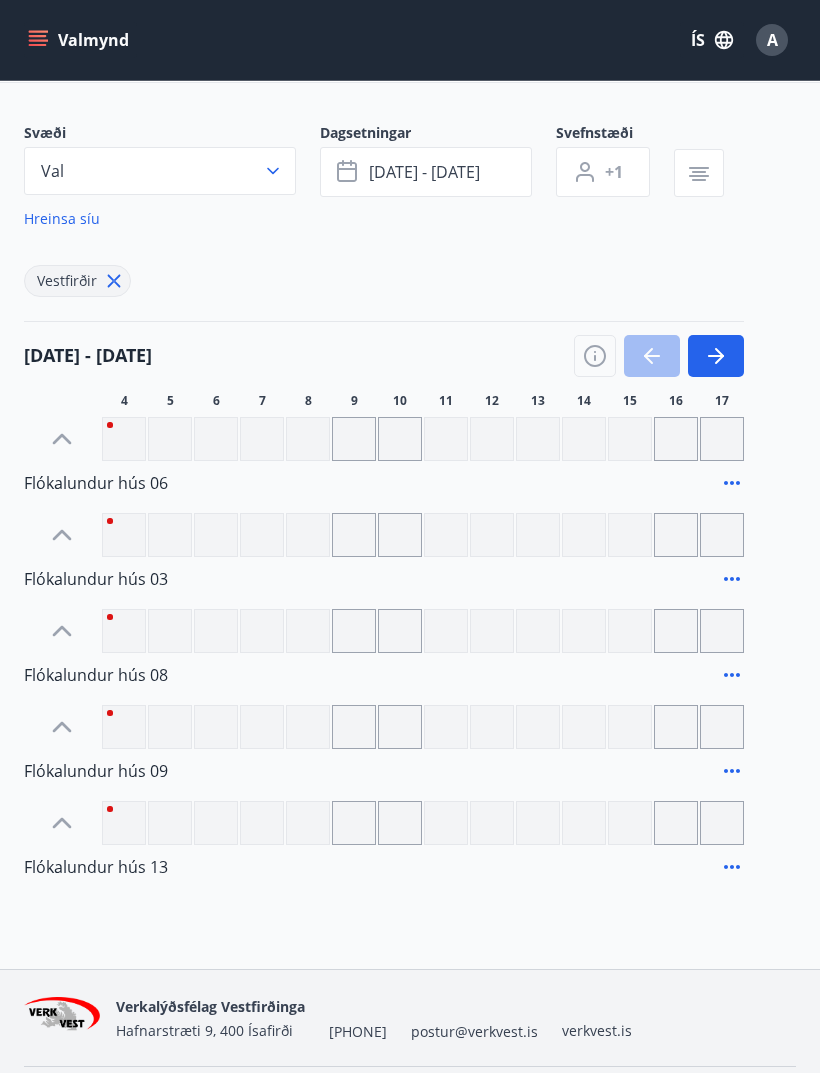 click 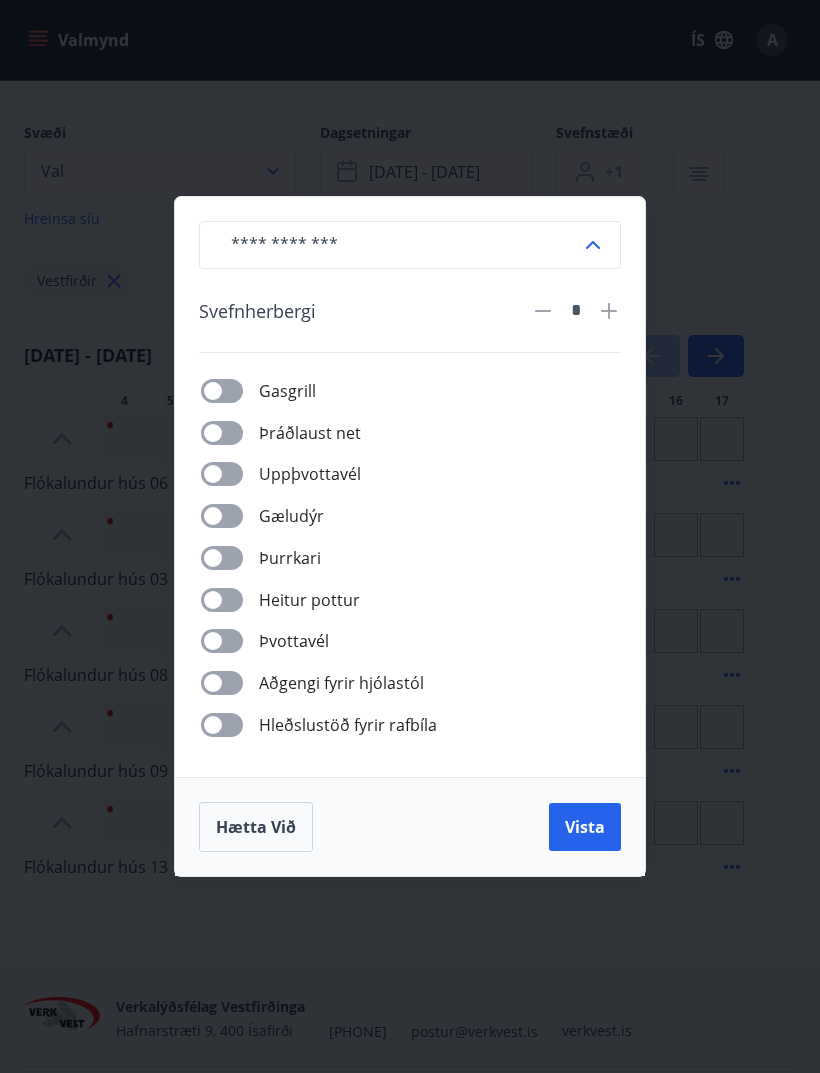 click on "​ Svefnherbergi * Gasgrill Þráðlaust net Uppþvottavél Gæludýr Þurrkari Heitur pottur Þvottavél Aðgengi fyrir hjólastól Hleðslustöð fyrir rafbíla Hætta við Vista" at bounding box center [410, 536] 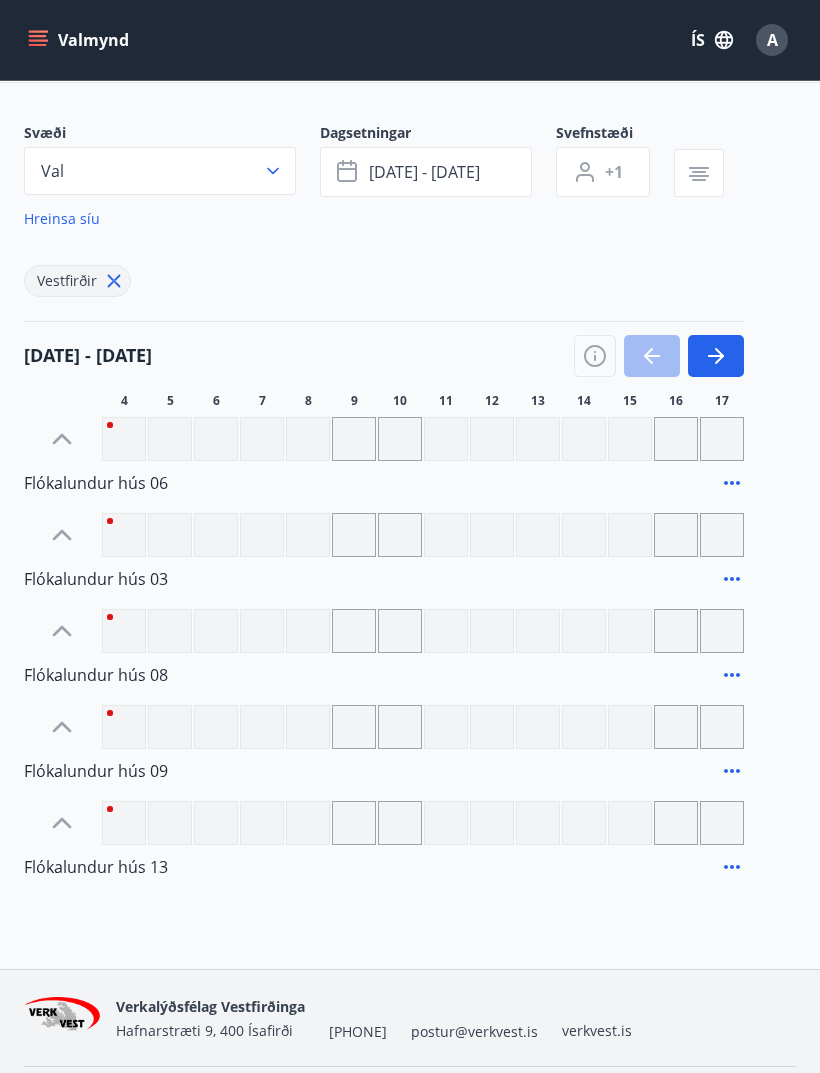 click on "Vestfirðir" at bounding box center (77, 281) 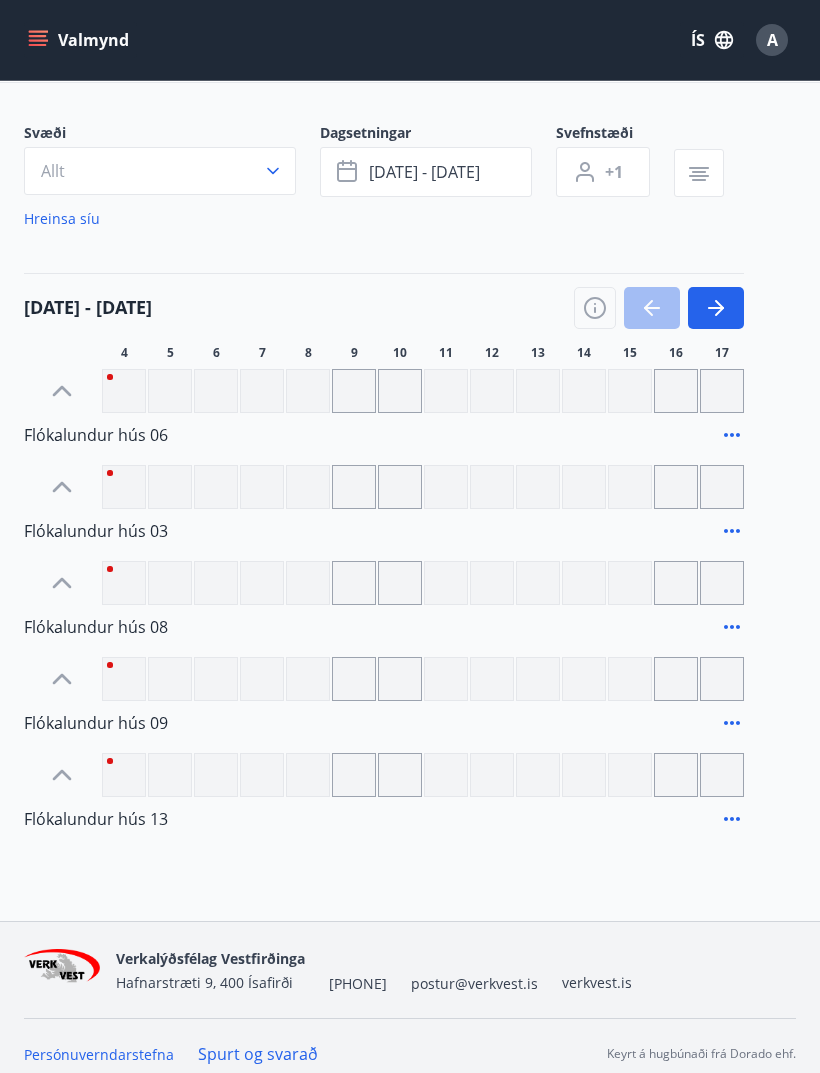 scroll, scrollTop: 46, scrollLeft: 0, axis: vertical 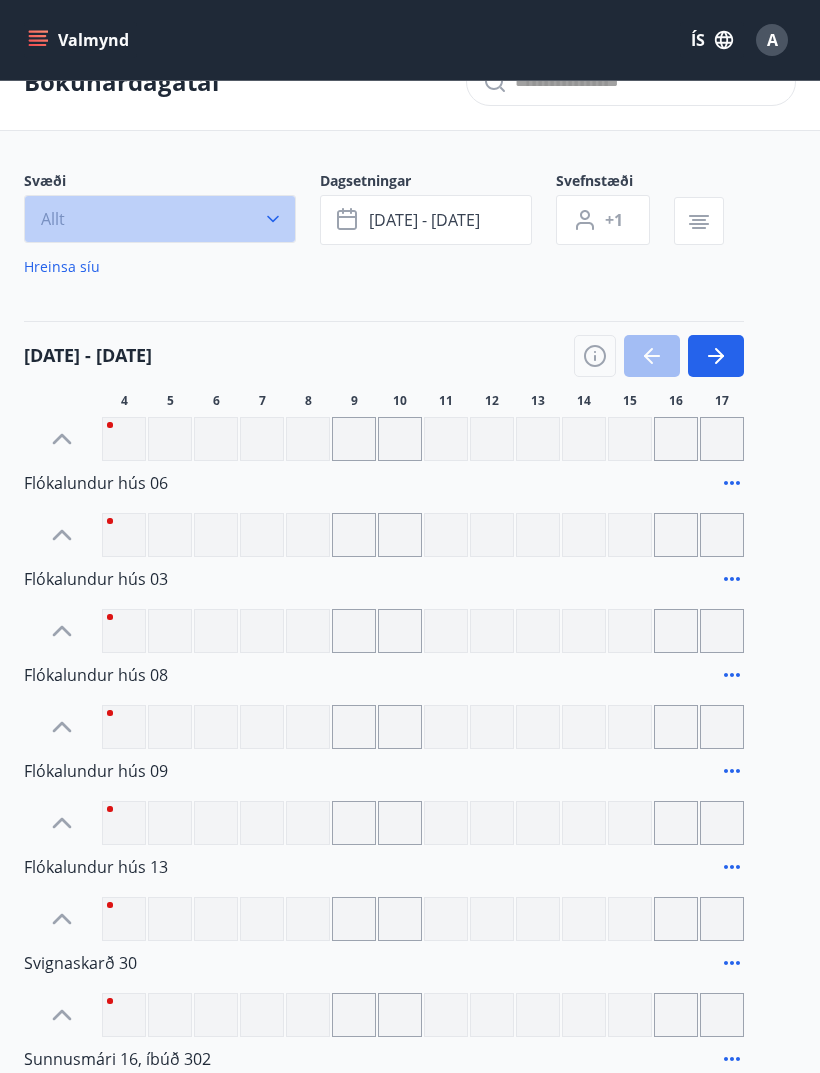 click on "Allt" at bounding box center [160, 219] 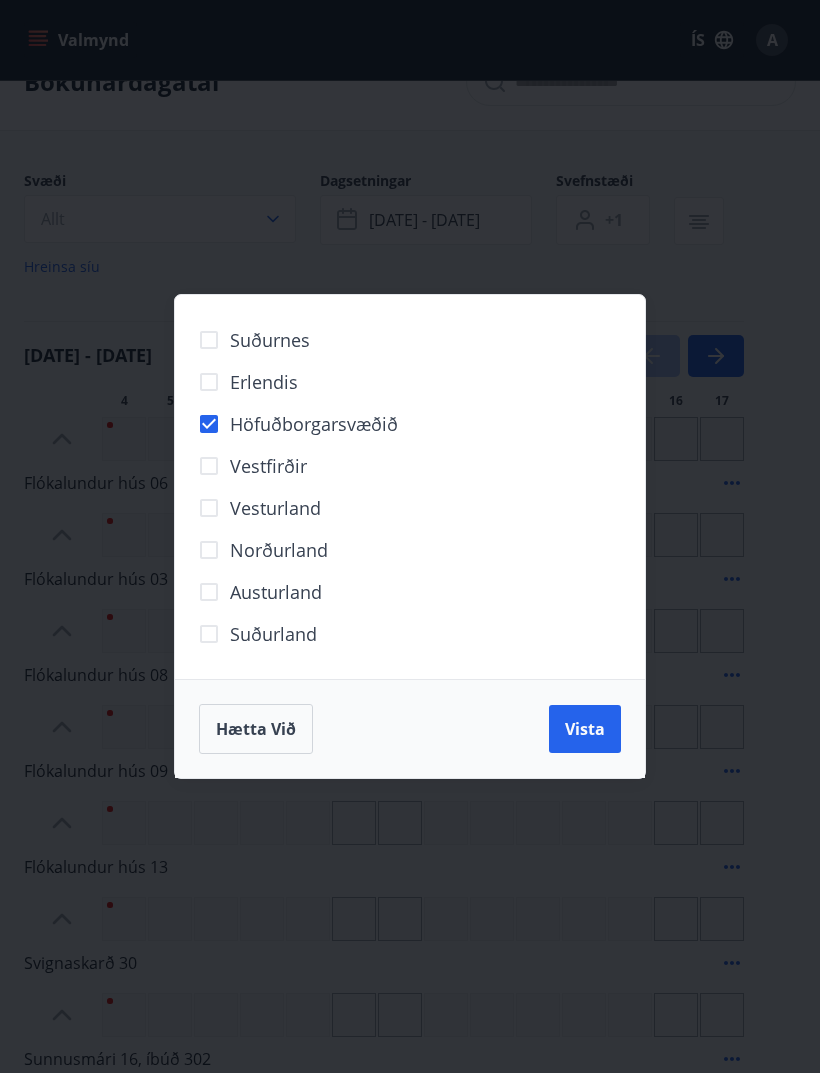 click on "Vista" at bounding box center (585, 729) 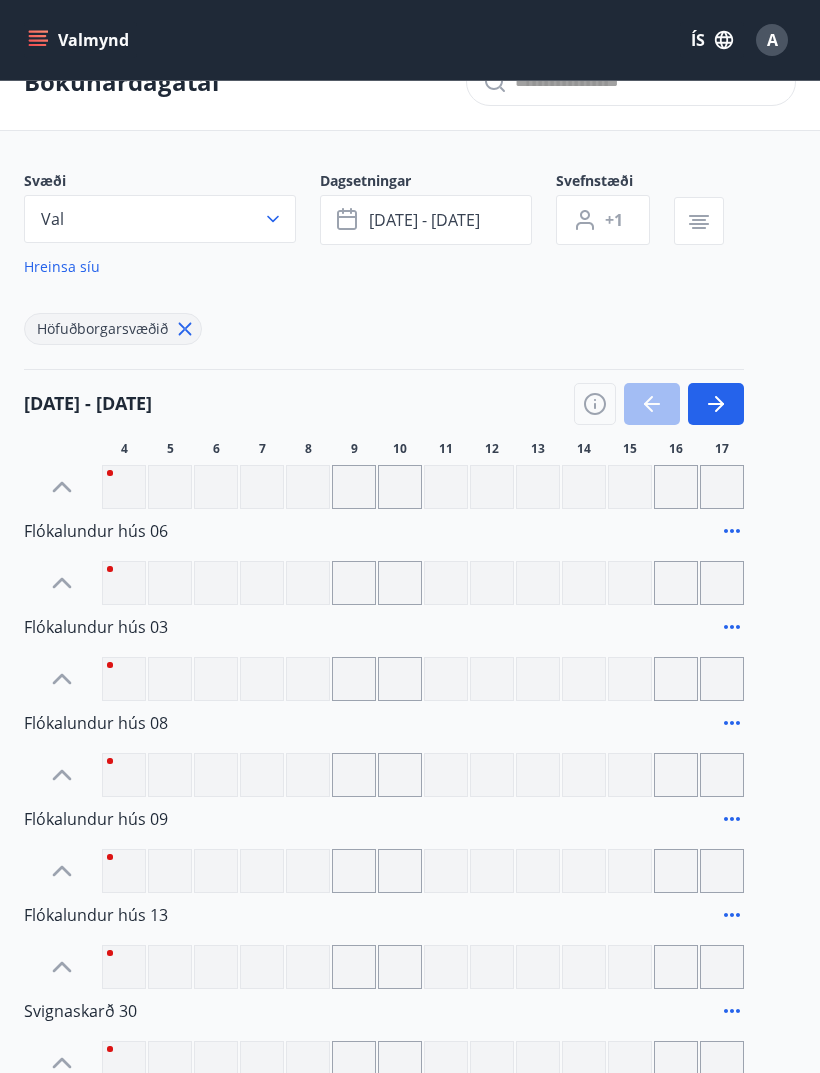 scroll, scrollTop: 3, scrollLeft: 0, axis: vertical 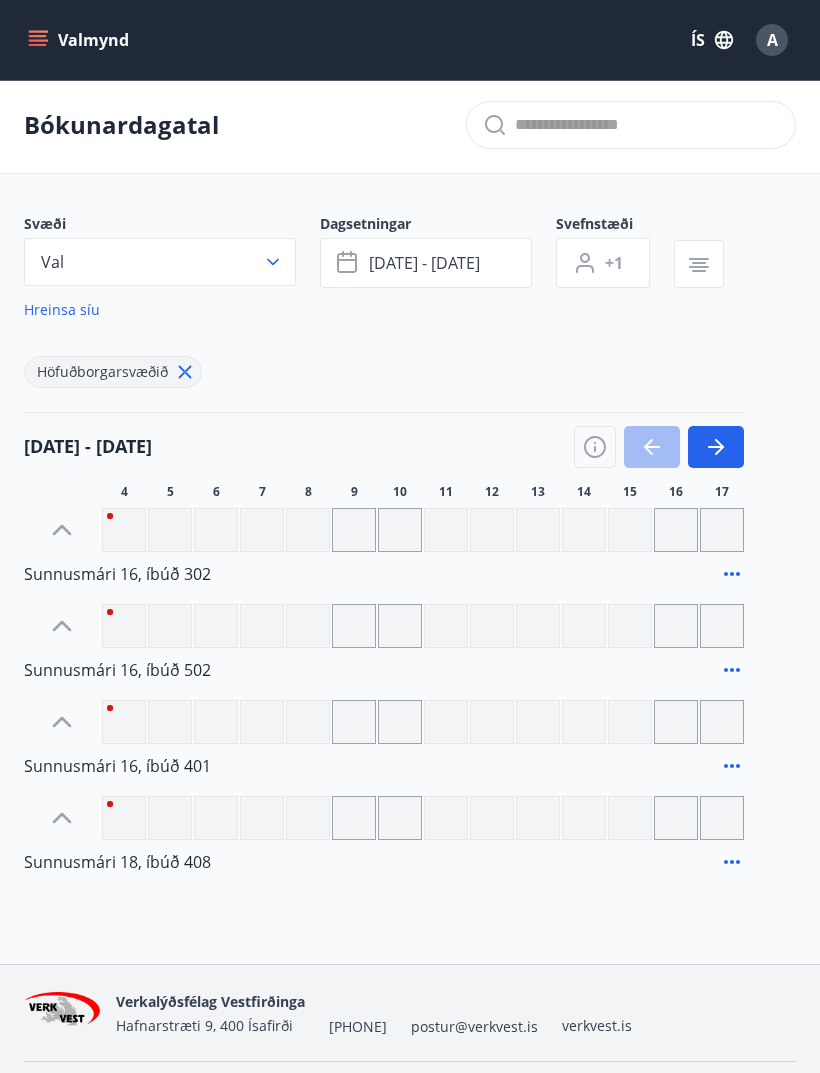 click on "[DATE] - [DATE]" at bounding box center (424, 263) 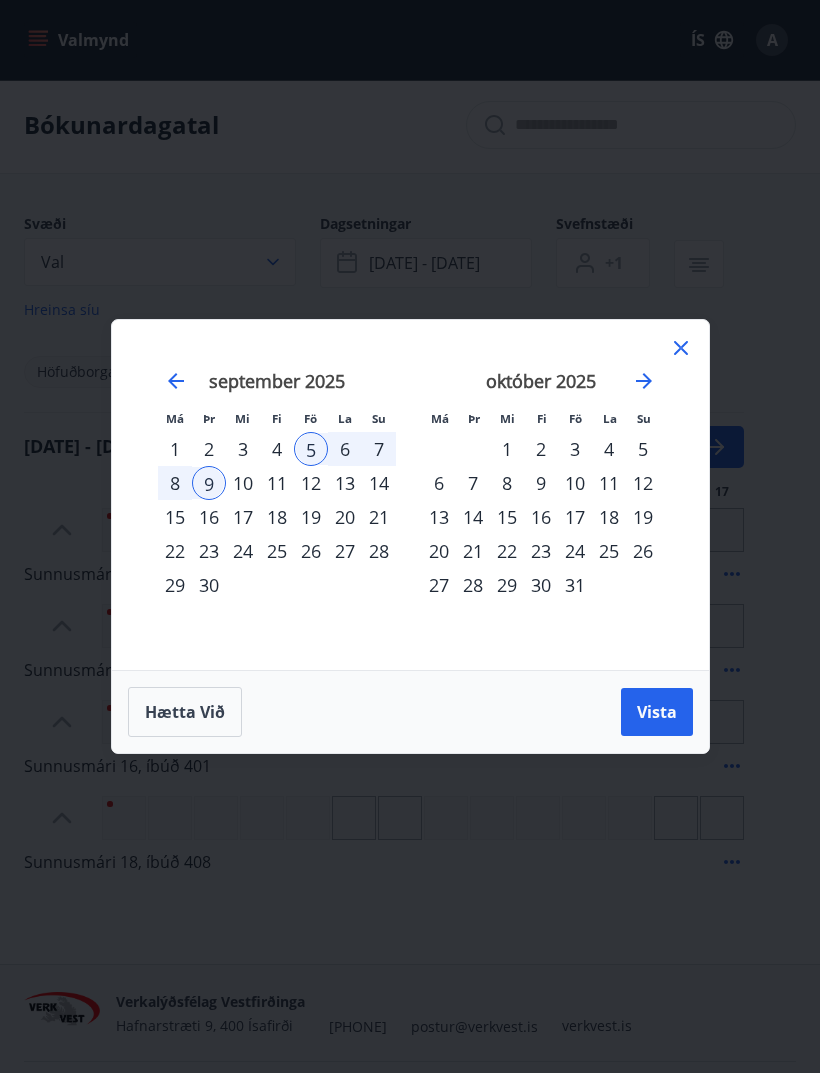 click on "Má Þr Mi Fi Fö La Su Má Þr Mi Fi Fö La Su ágúst 2025 1 2 3 4 5 6 7 8 9 10 11 12 13 14 15 16 17 18 19 20 21 22 23 24 25 26 27 28 29 30 31 september 2025 1 2 3 4 5 6 7 8 9 10 11 12 13 14 15 16 17 18 19 20 21 22 23 24 25 26 27 28 29 30 október 2025 1 2 3 4 5 6 7 8 9 10 11 12 13 14 15 16 17 18 19 20 21 22 23 24 25 26 27 28 29 30 31 nóvember 2025 1 2 3 4 5 6 7 8 9 10 11 12 13 14 15 16 17 18 19 20 21 22 23 24 25 26 27 28 29 30 Hætta við Vista" at bounding box center (410, 536) 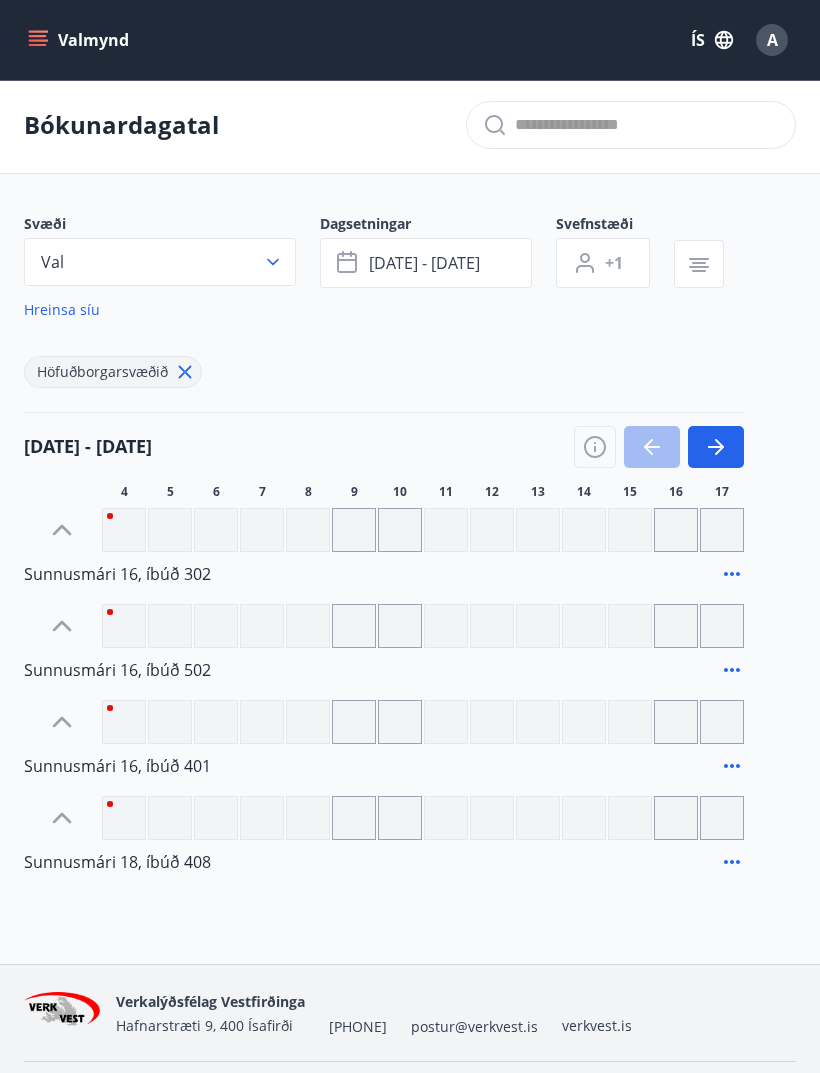 click at bounding box center (716, 447) 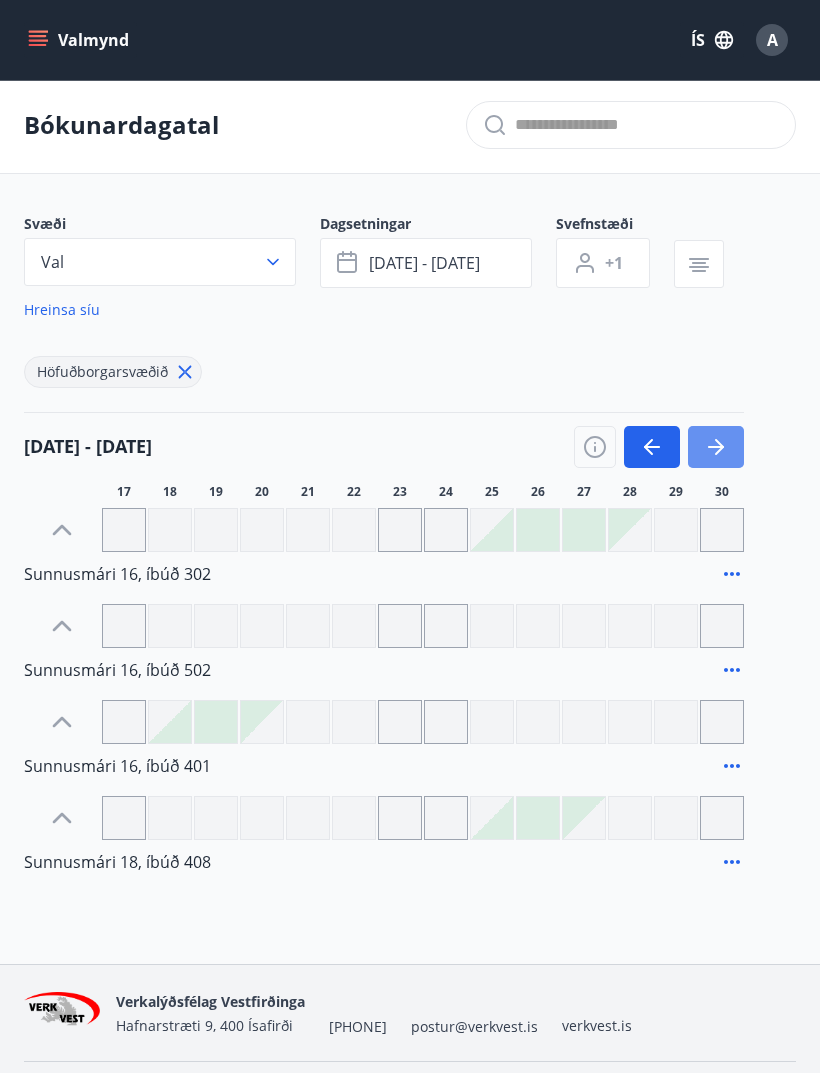 click at bounding box center (716, 447) 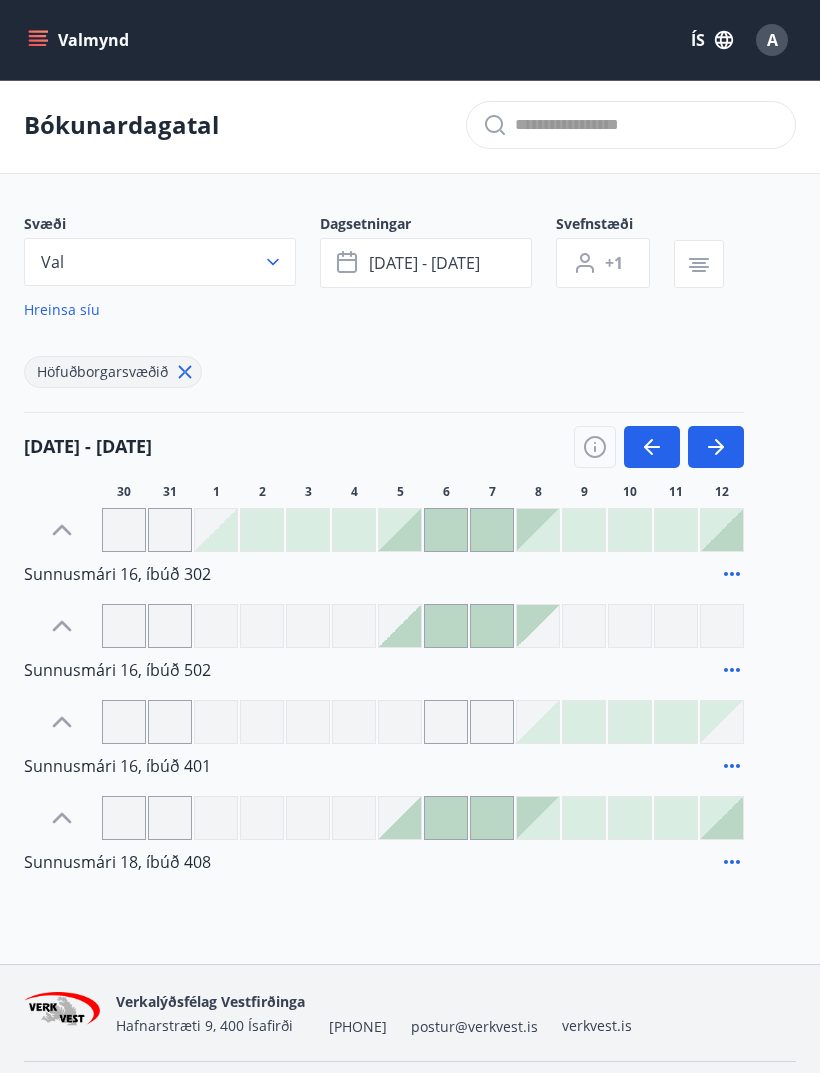 click 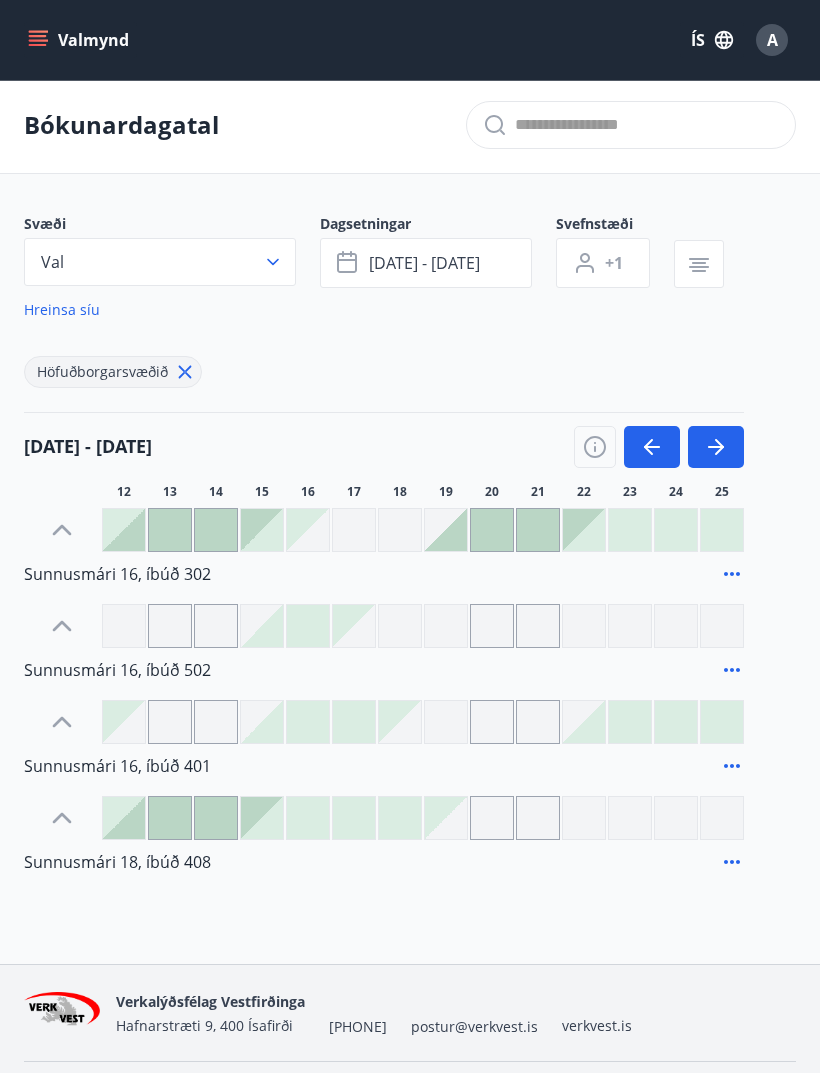 click 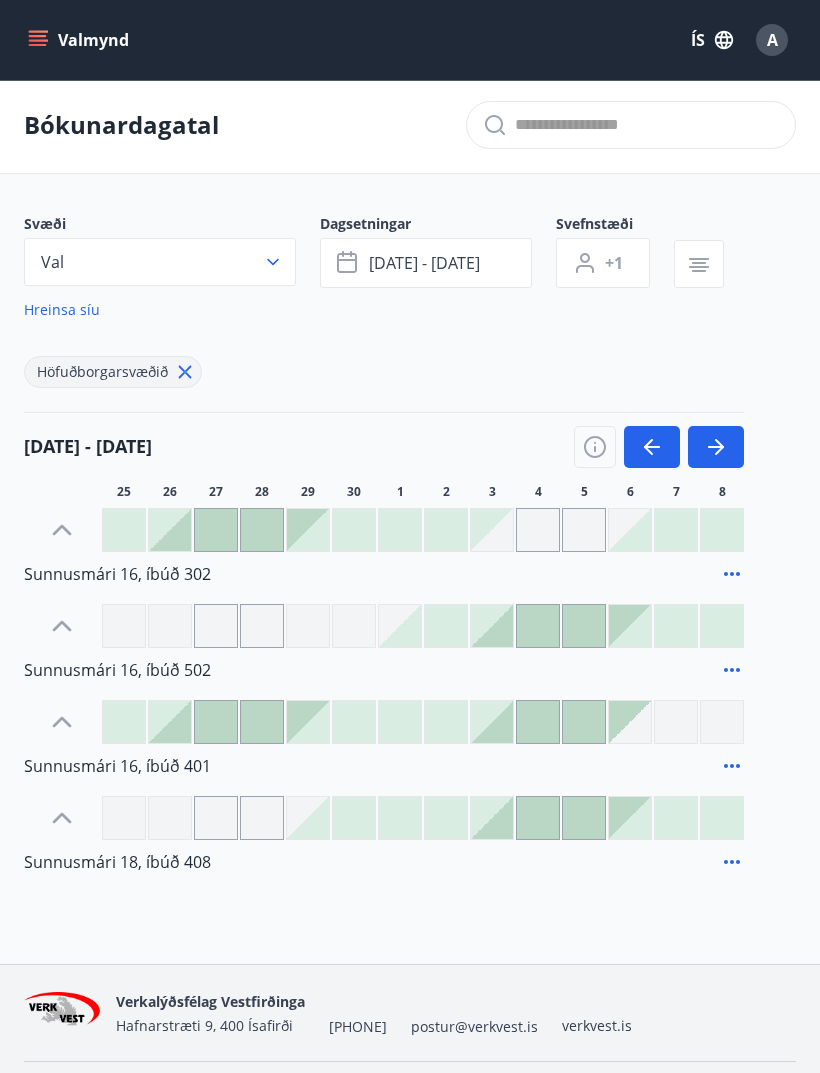 click 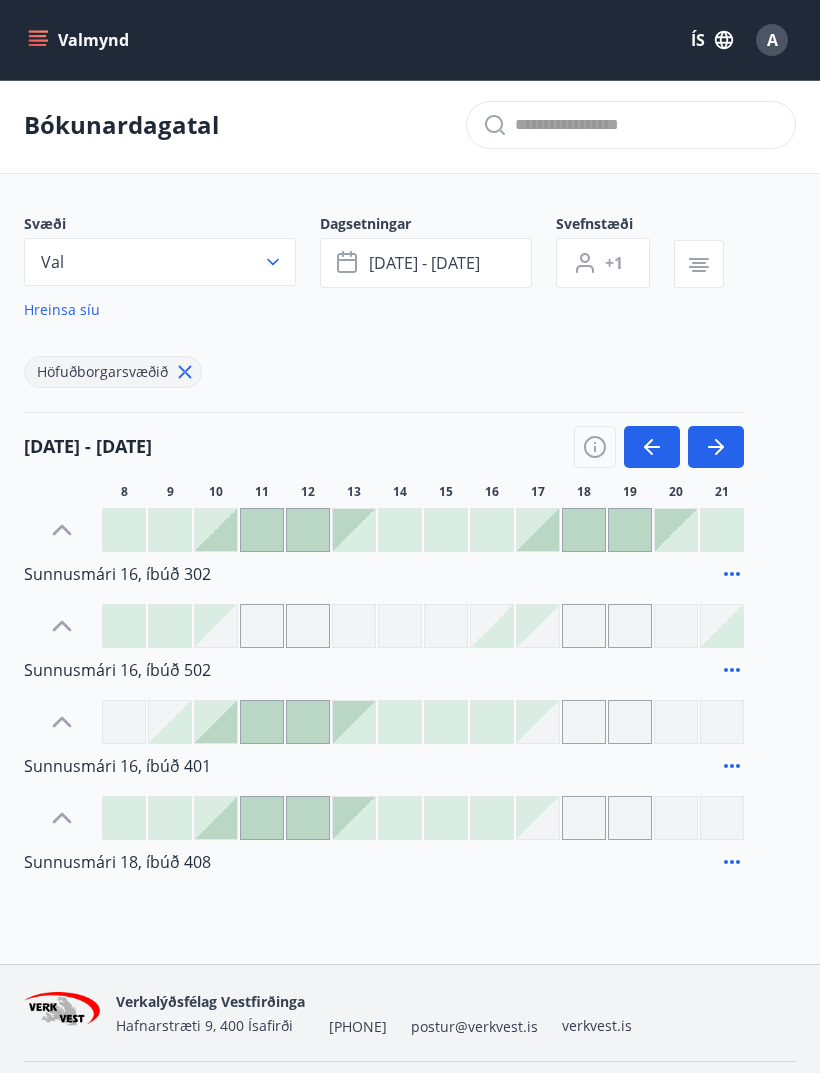 click at bounding box center [652, 447] 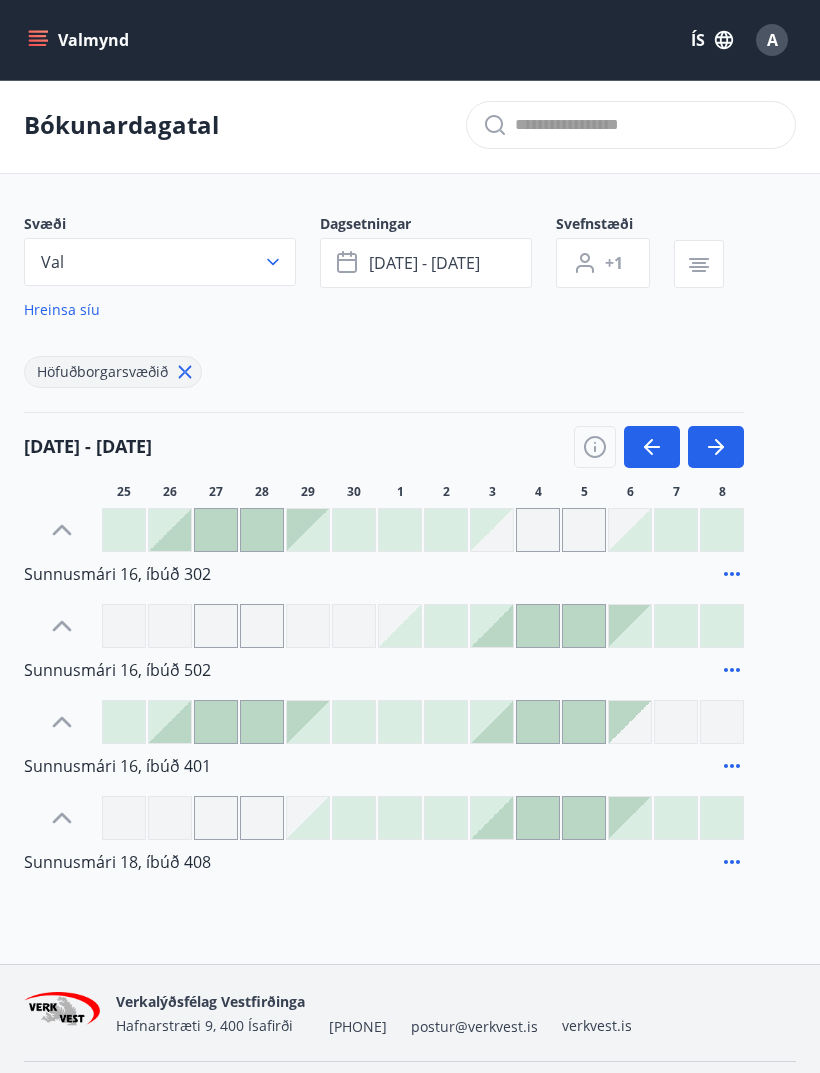 click 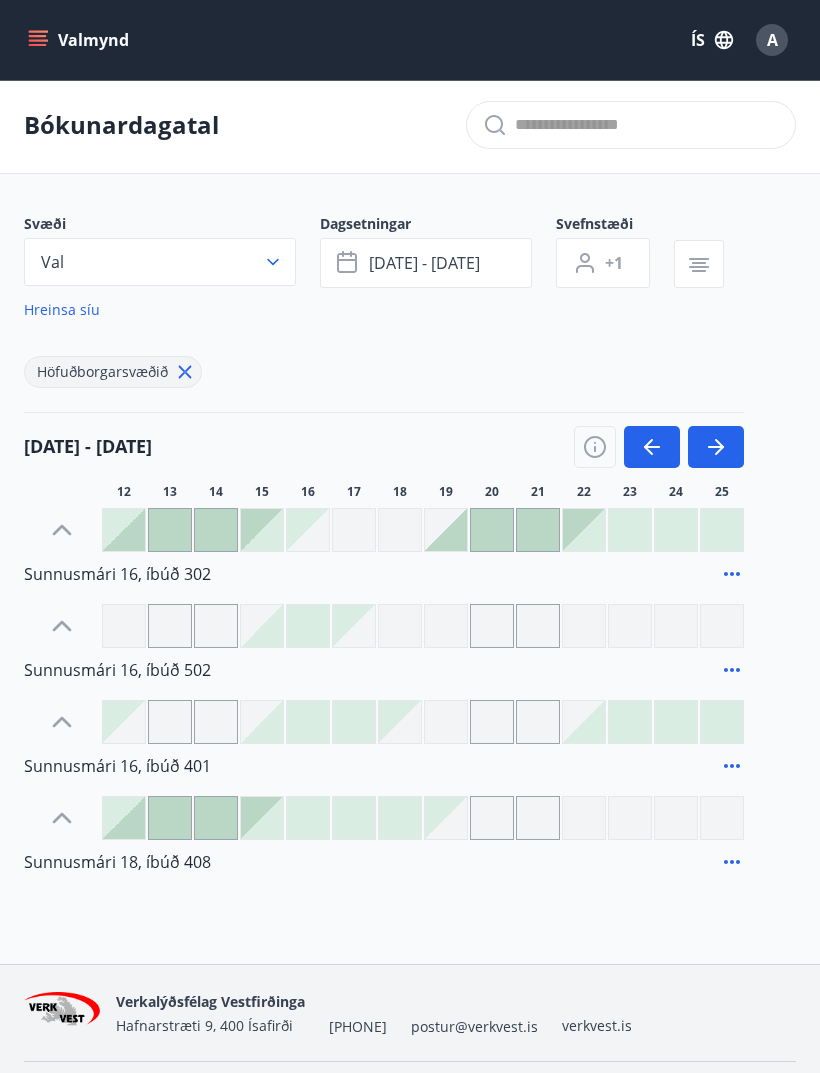 click at bounding box center (652, 447) 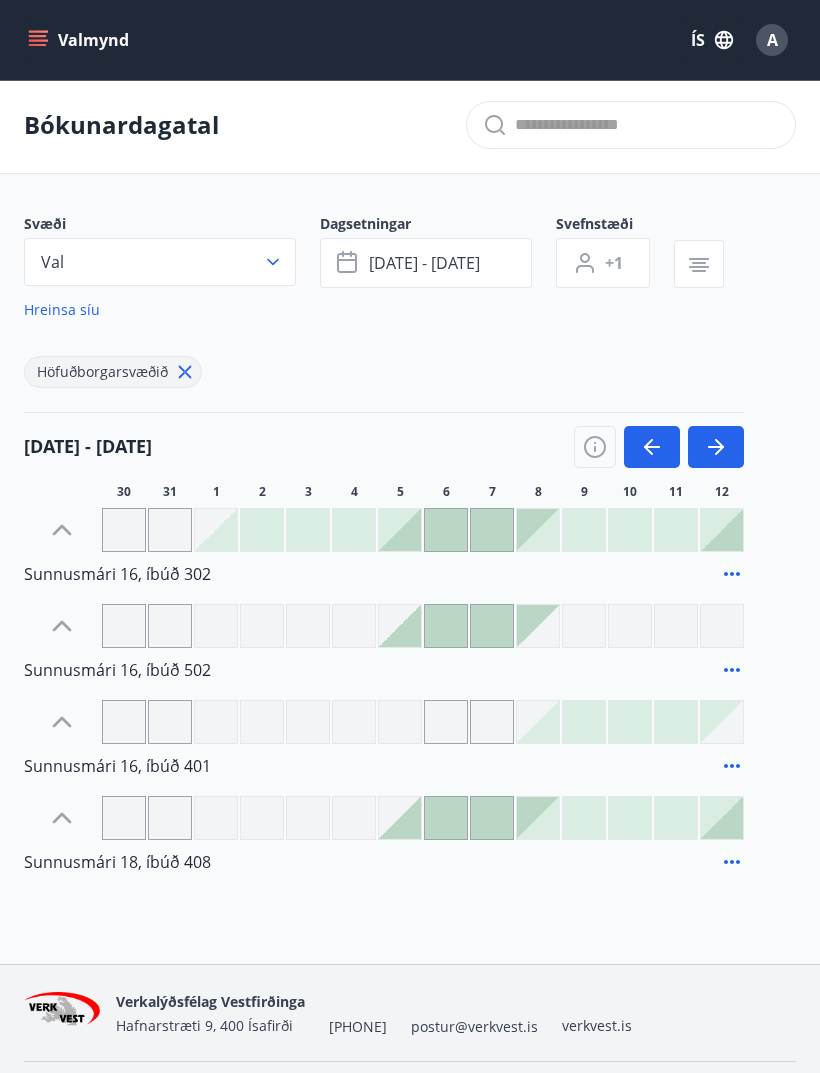 click at bounding box center [400, 530] 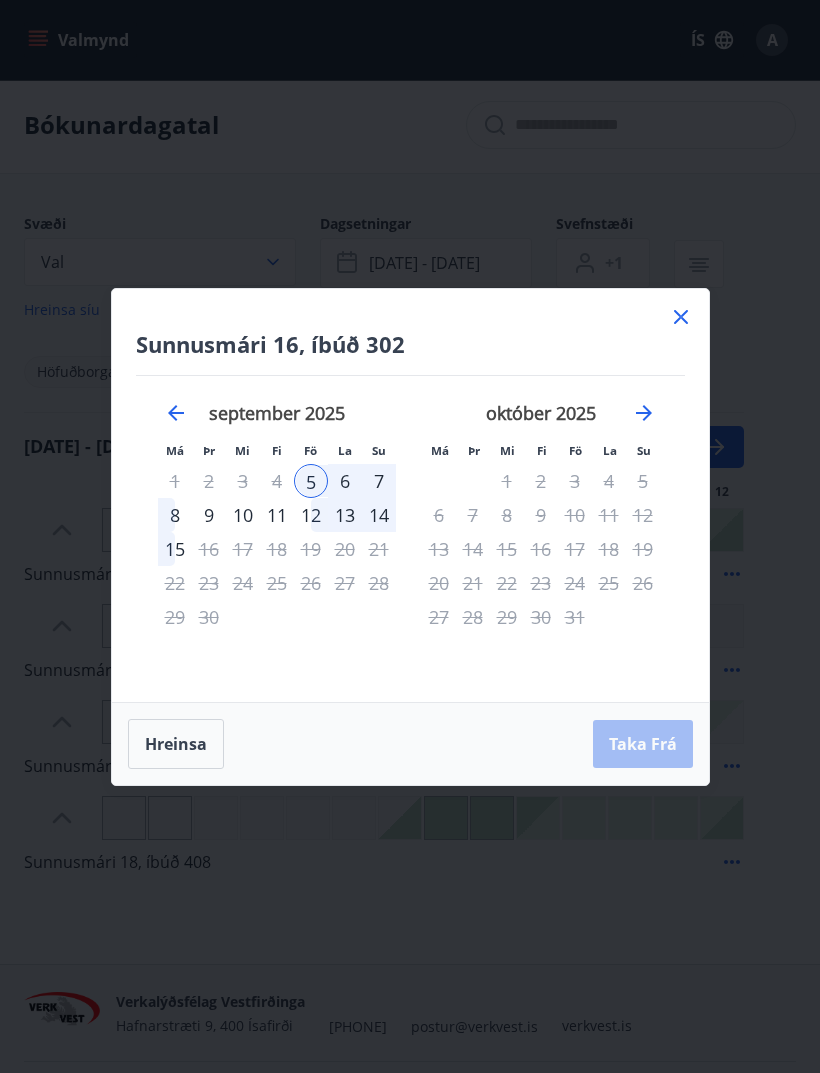 click 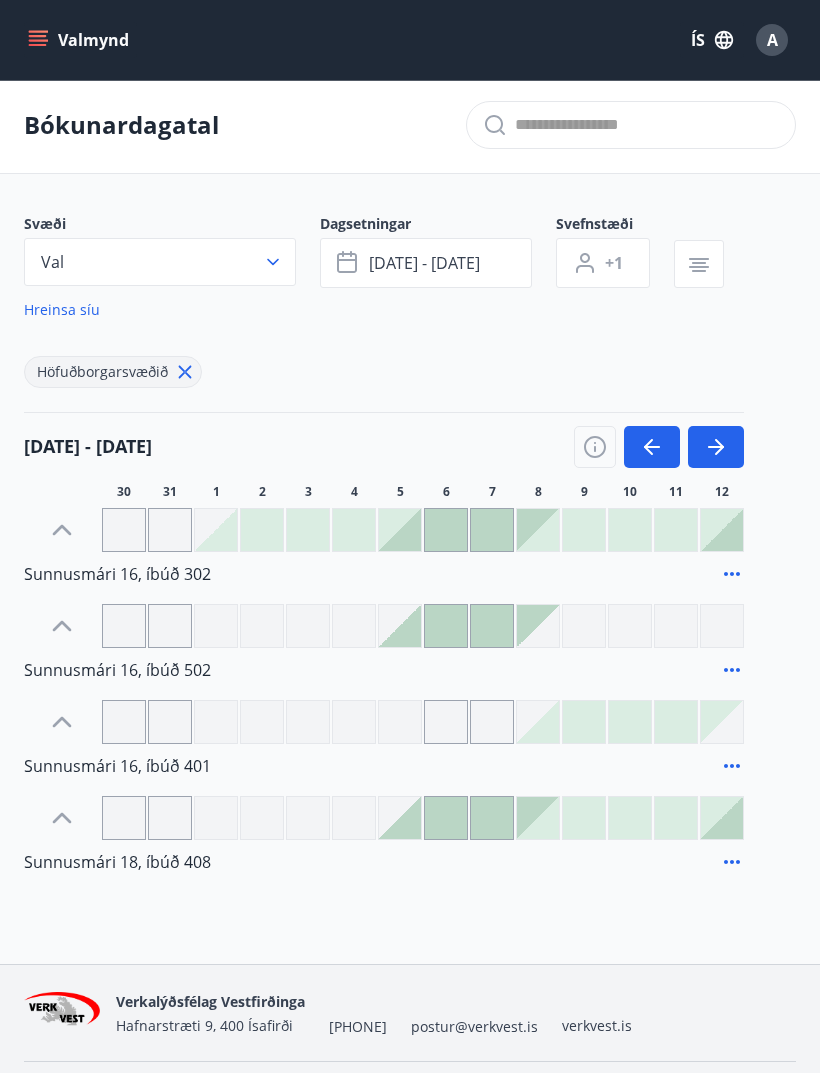 click at bounding box center [354, 530] 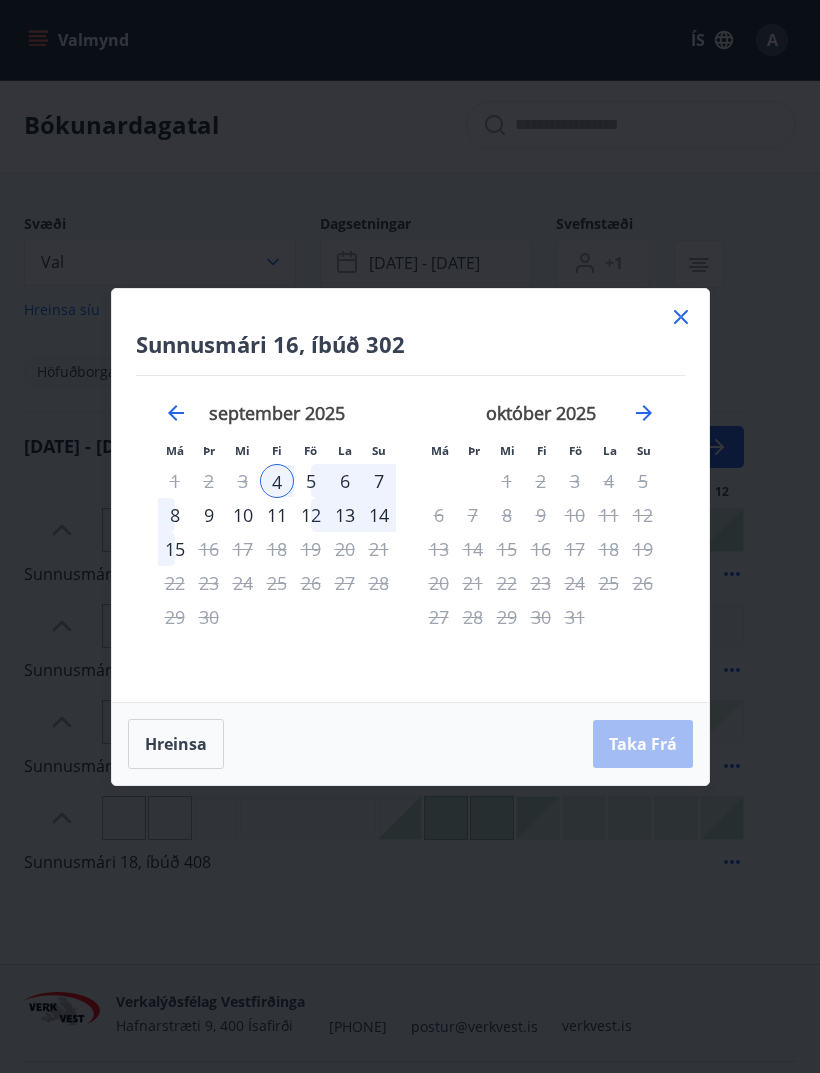 click on "8" at bounding box center [175, 515] 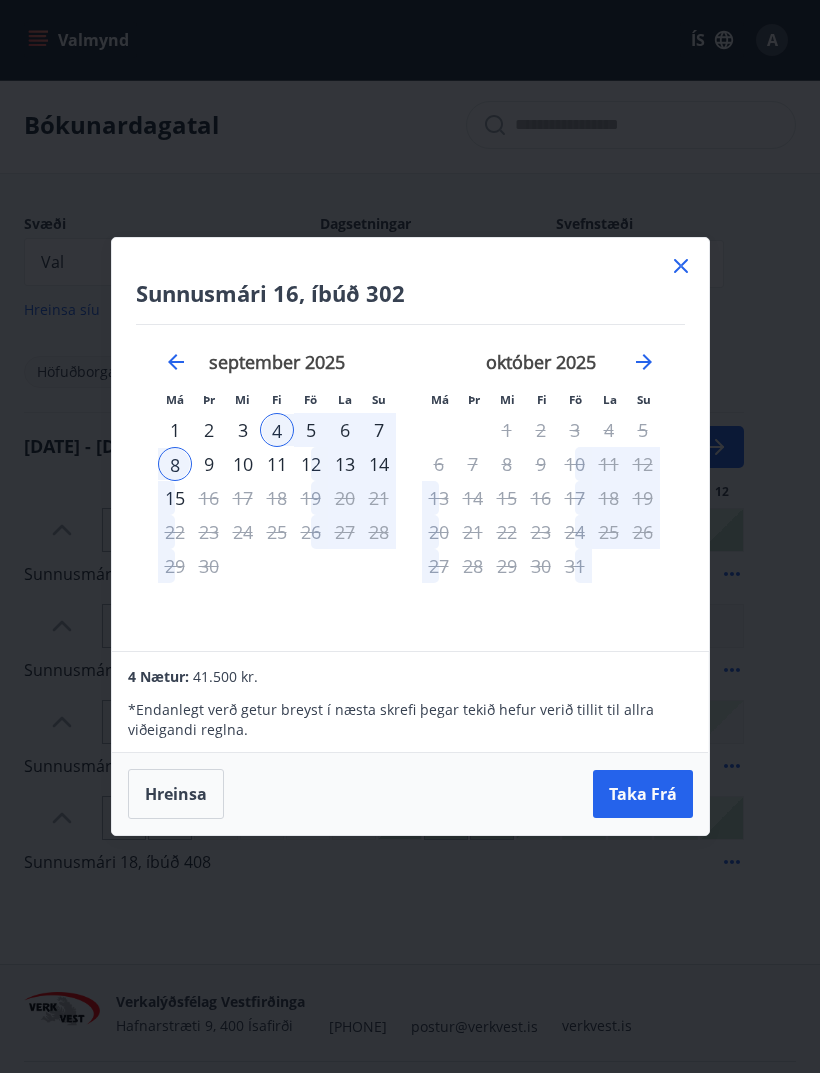 click on "Taka Frá" at bounding box center [643, 794] 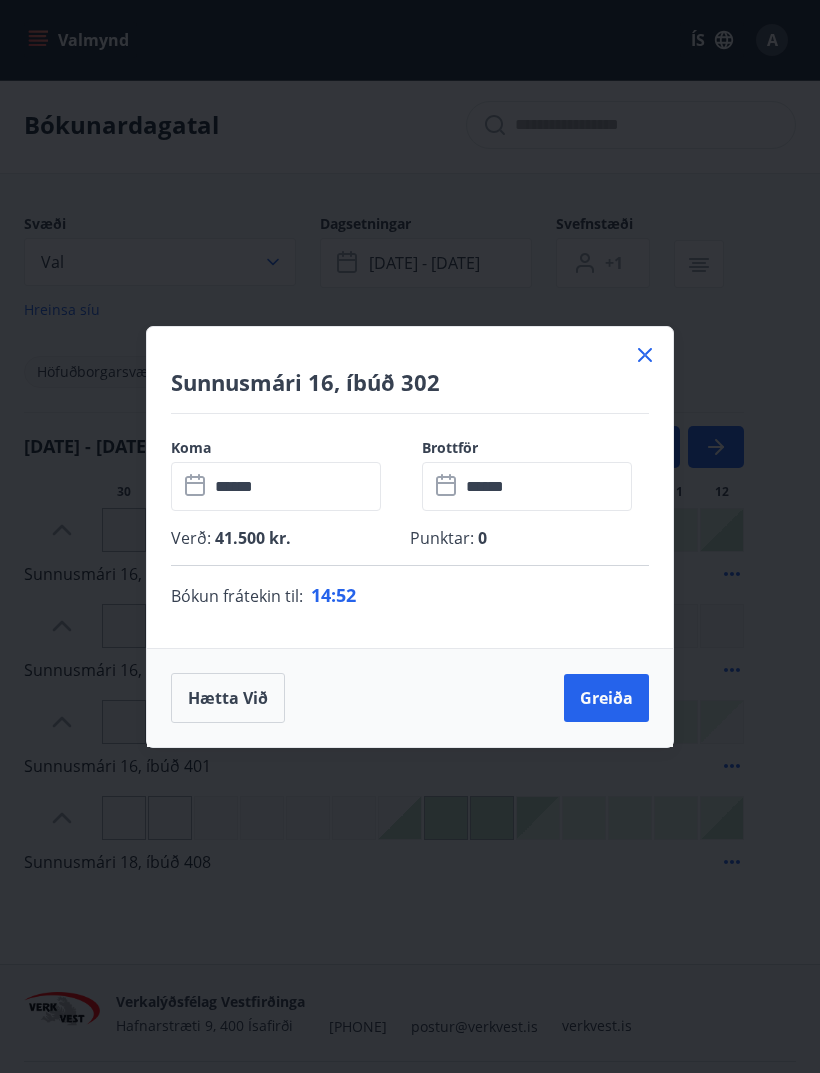 click 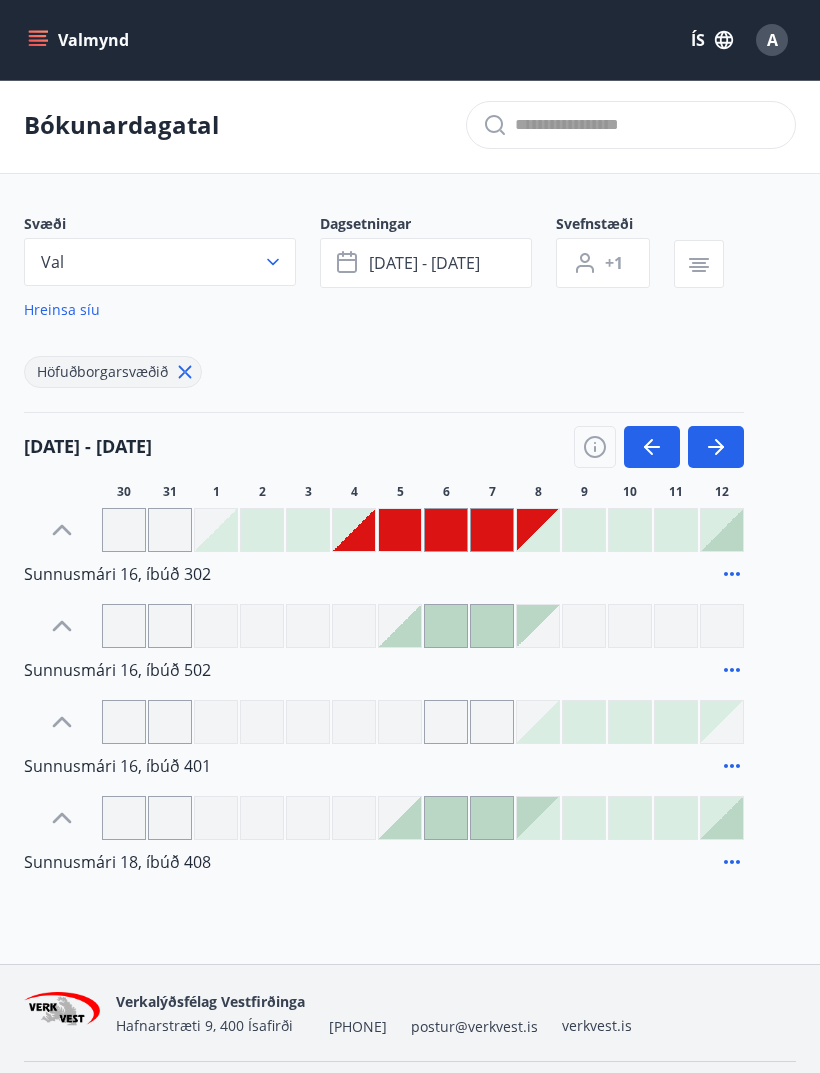 click on "Sunnusmári 16, íbúð 302" at bounding box center [117, 574] 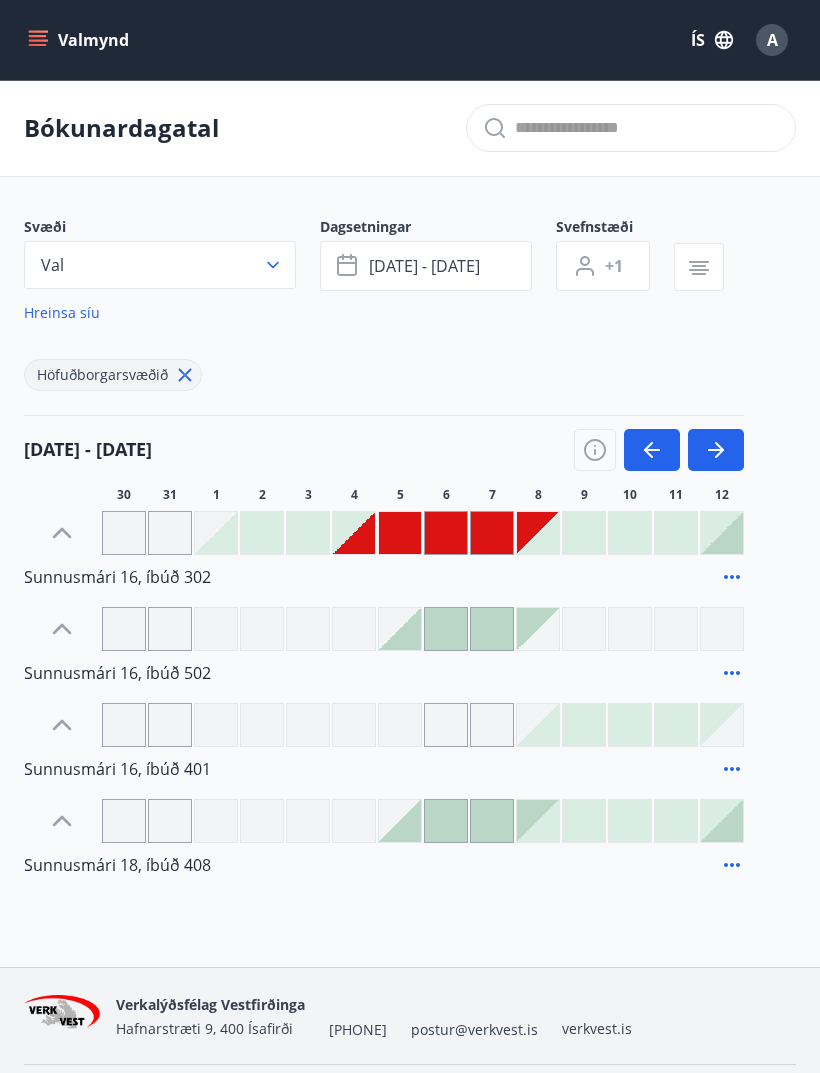 click on "Valmynd" at bounding box center (80, 40) 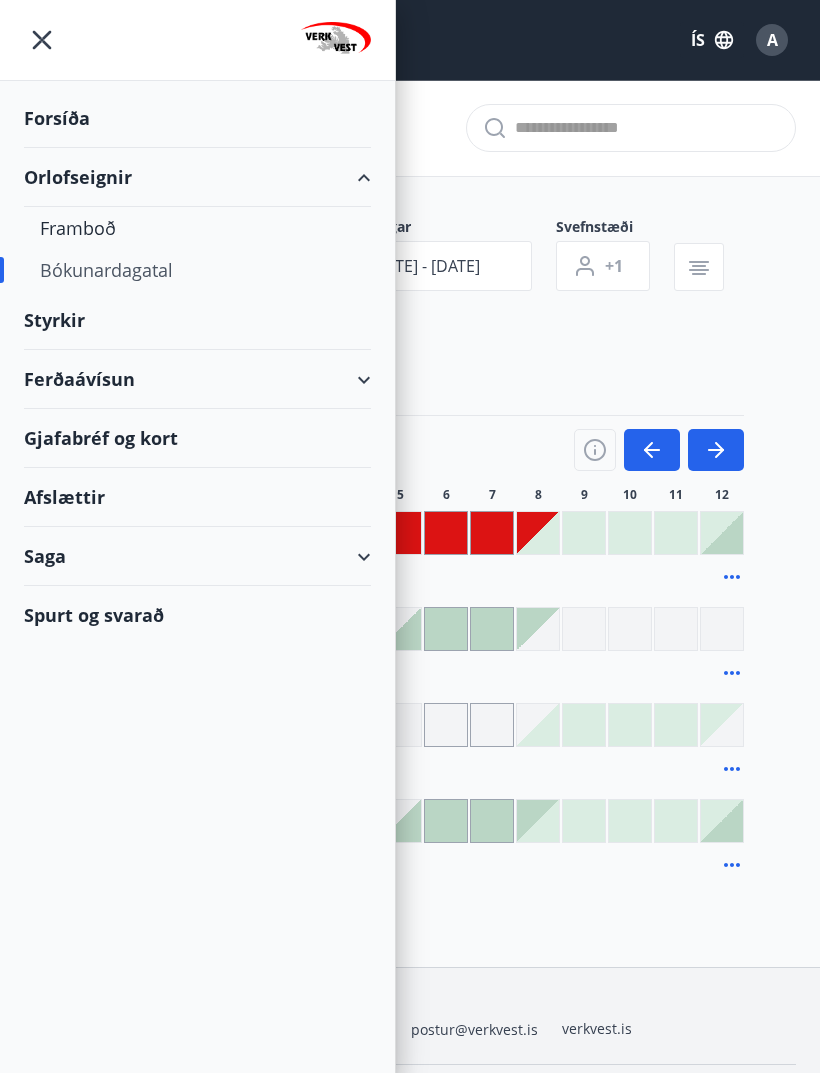 click on "Framboð" at bounding box center (197, 228) 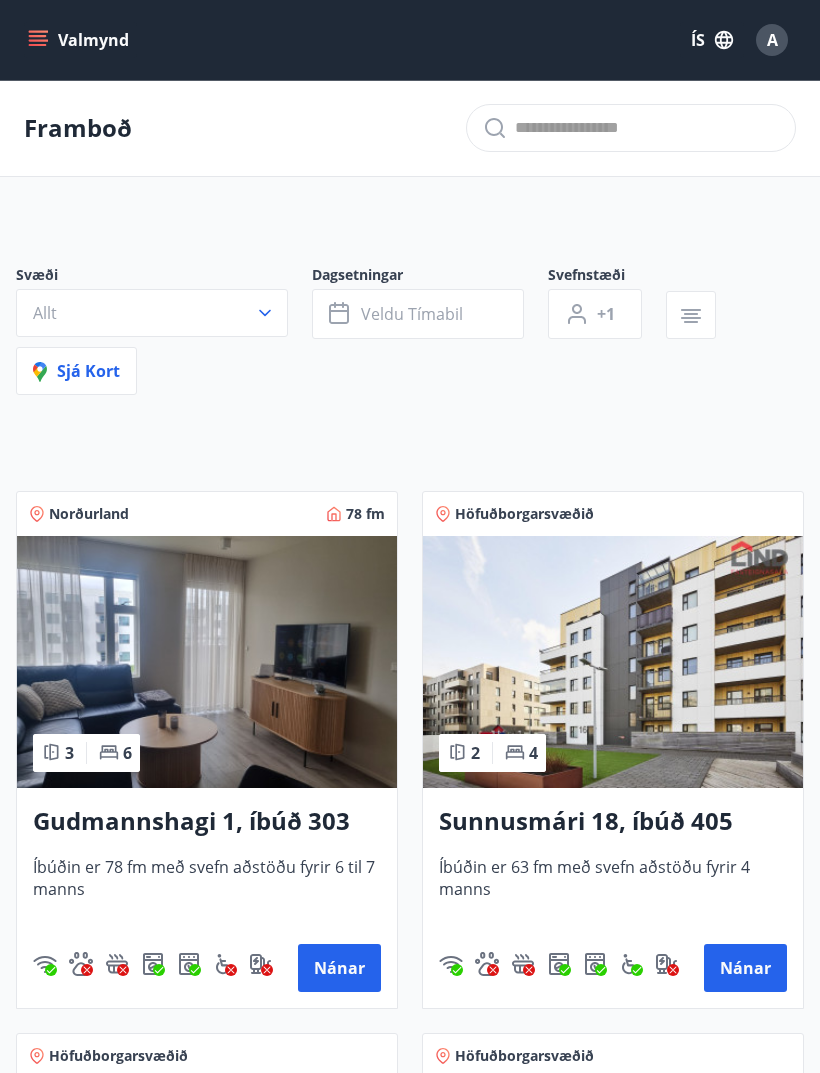 click 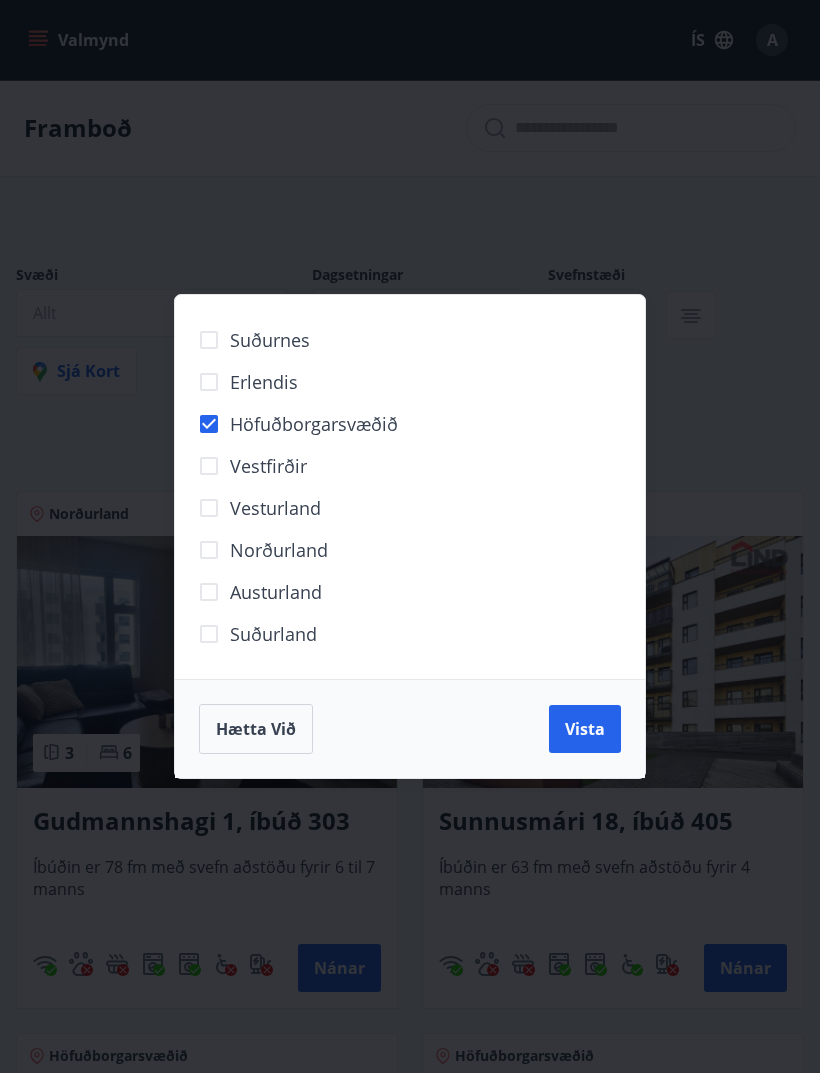 click on "Vista" at bounding box center (585, 729) 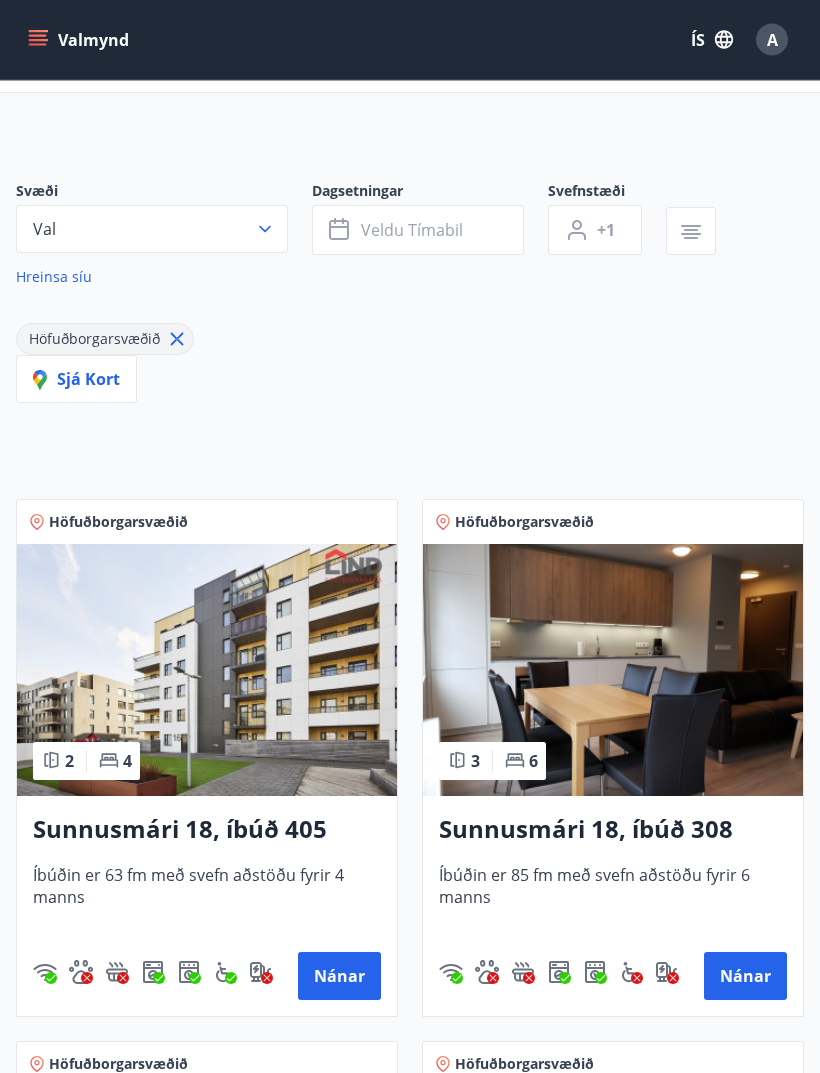 scroll, scrollTop: 0, scrollLeft: 0, axis: both 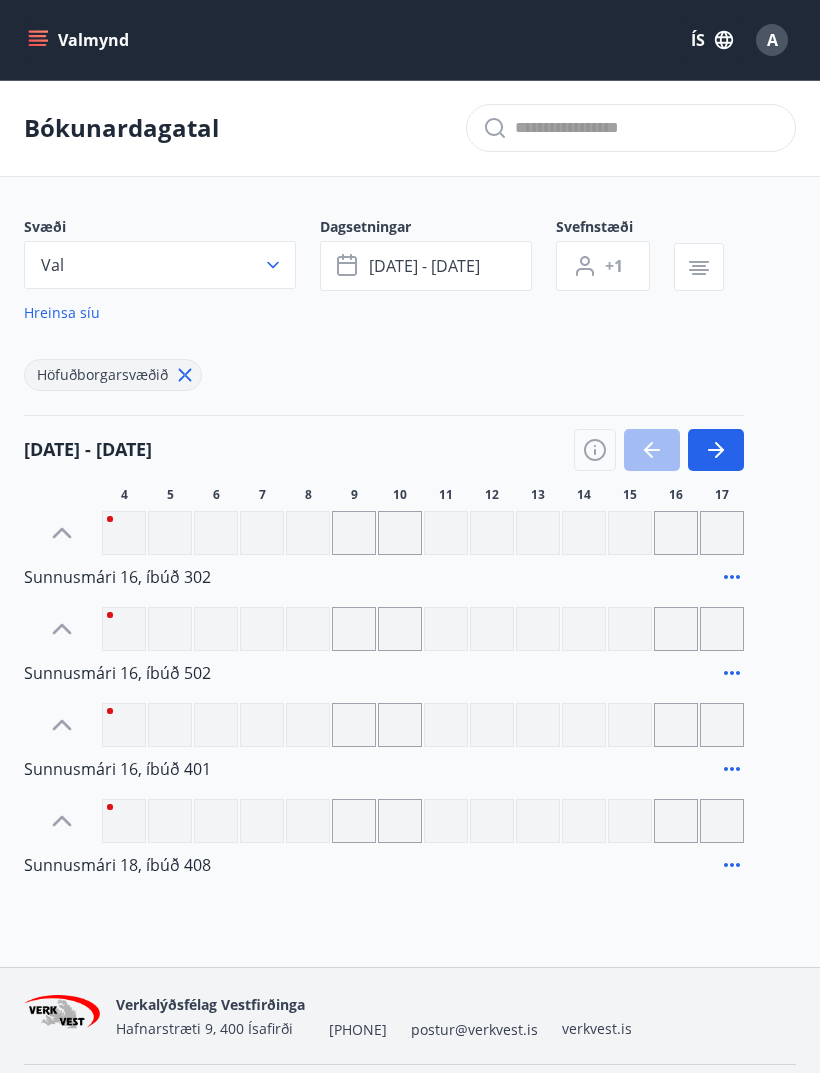 click at bounding box center (716, 450) 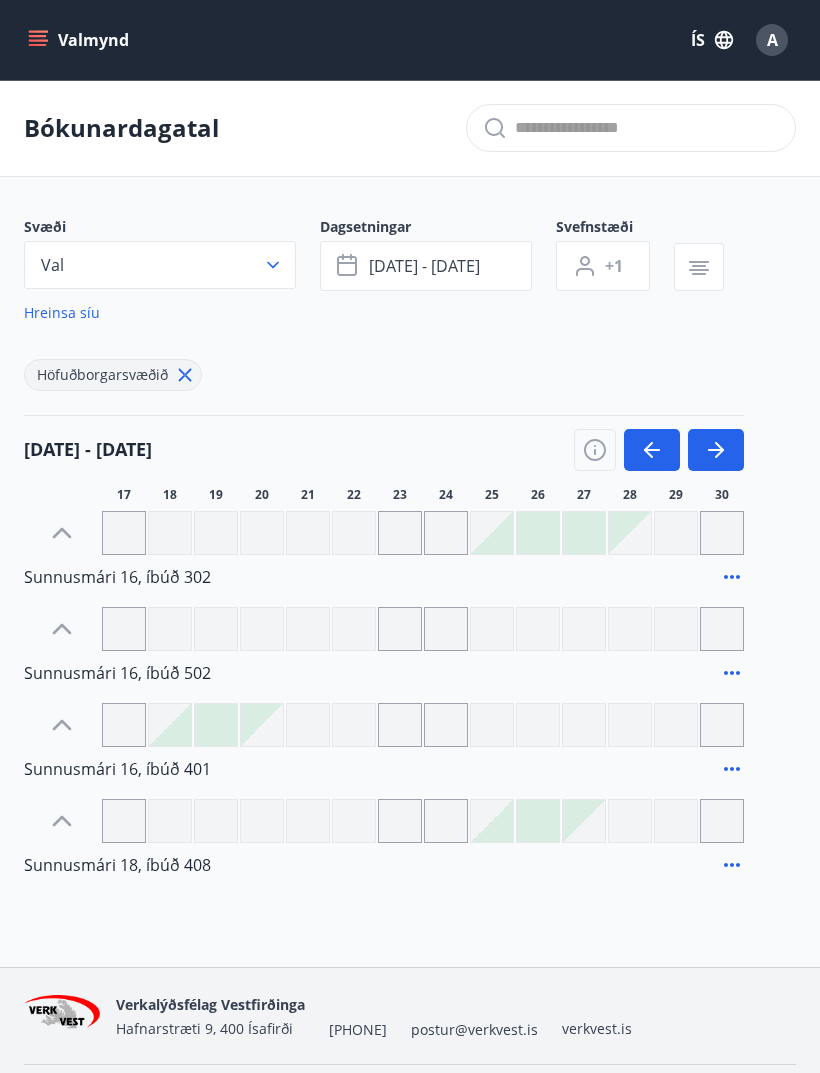 click 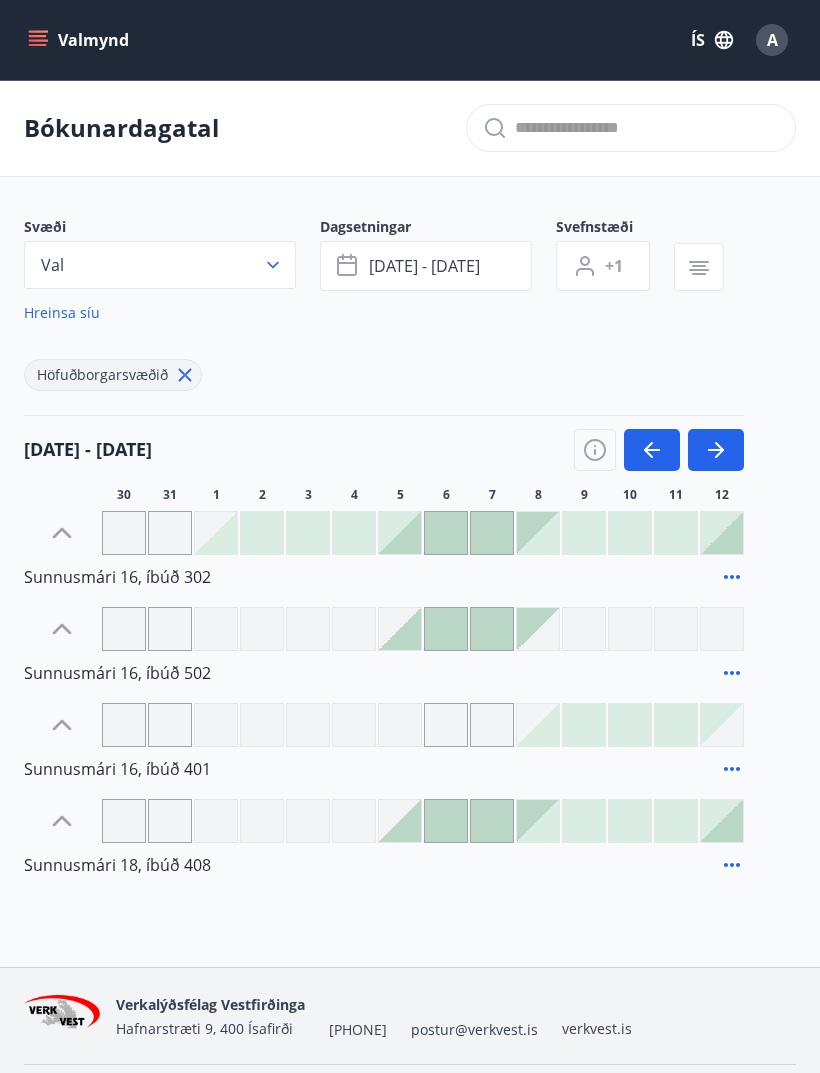 scroll, scrollTop: 3, scrollLeft: 0, axis: vertical 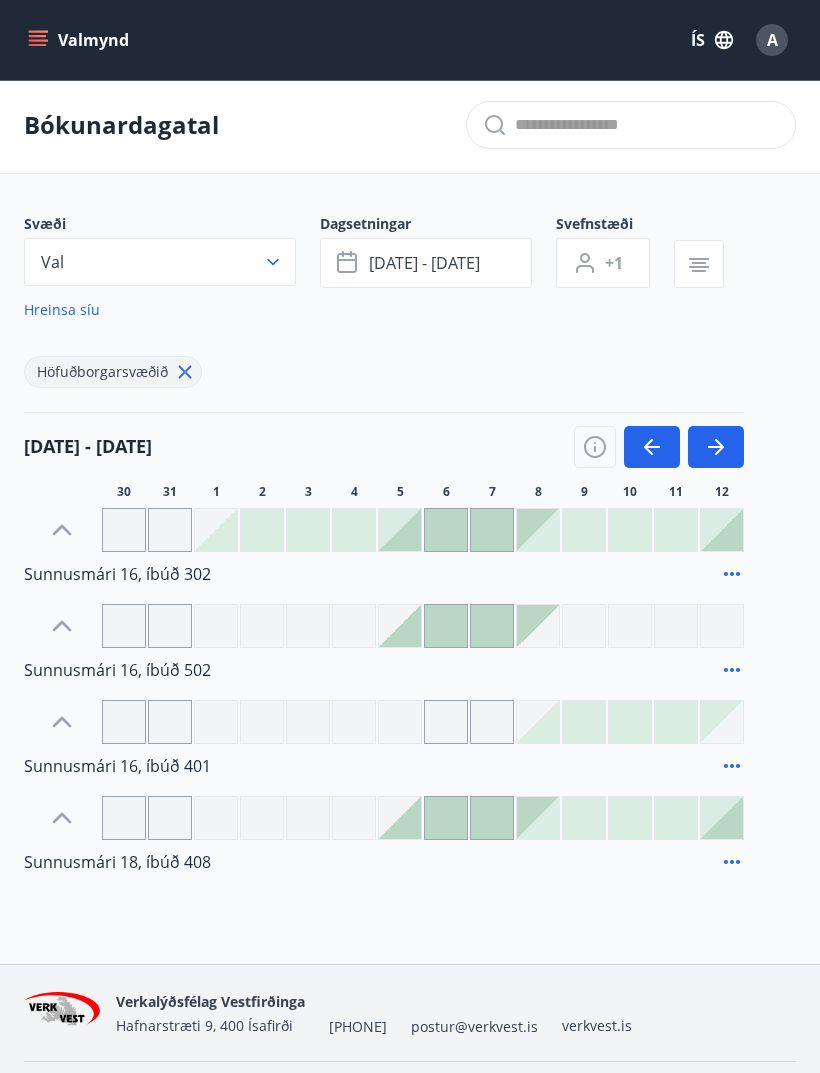 click at bounding box center (354, 530) 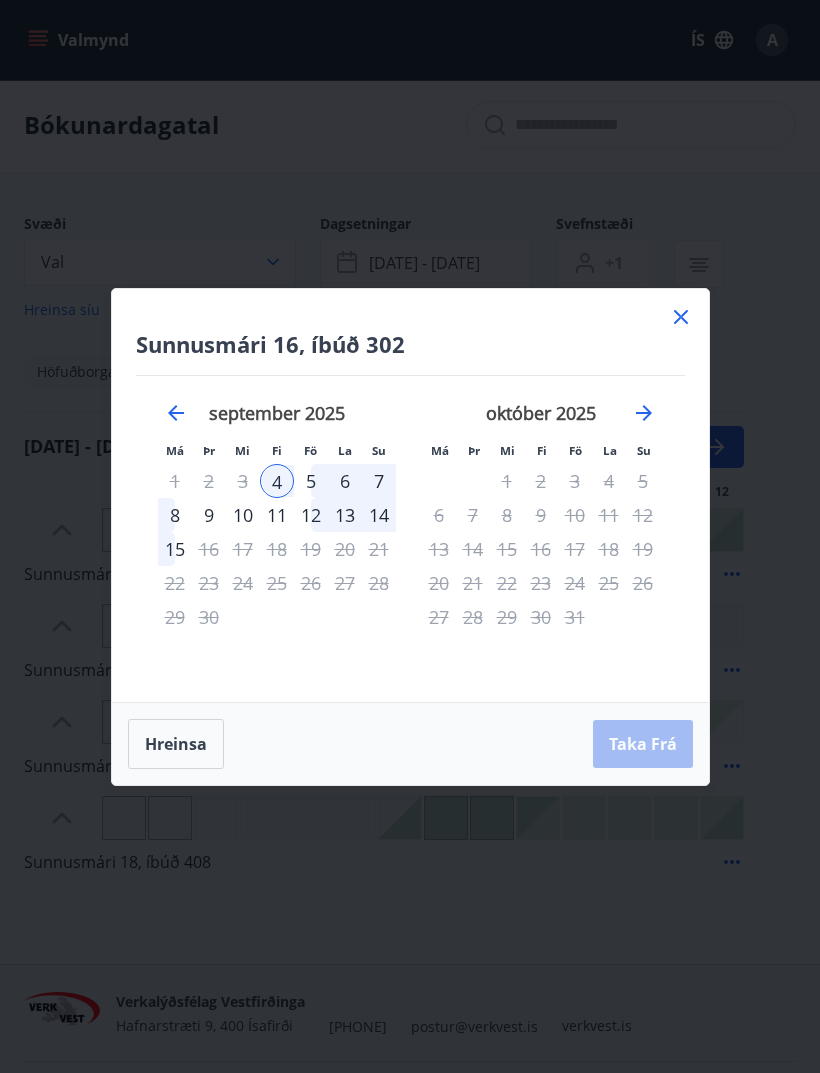 click on "8" at bounding box center [175, 515] 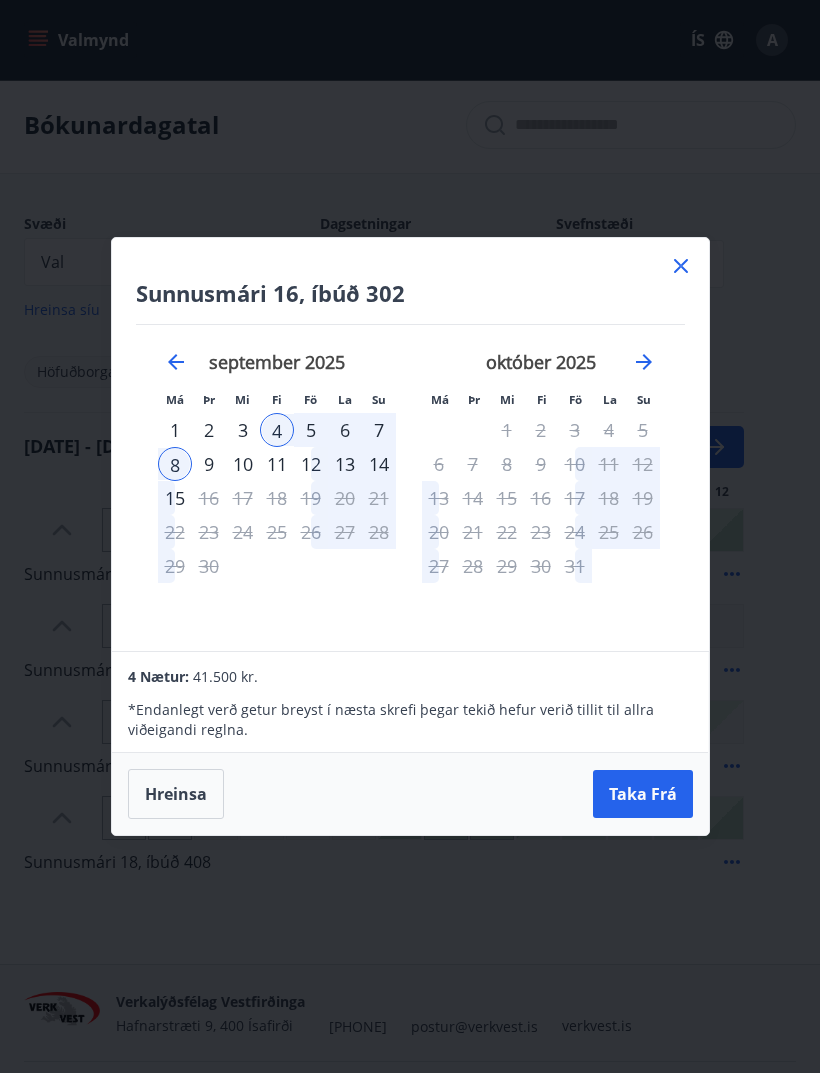 click on "Taka Frá" at bounding box center [643, 794] 